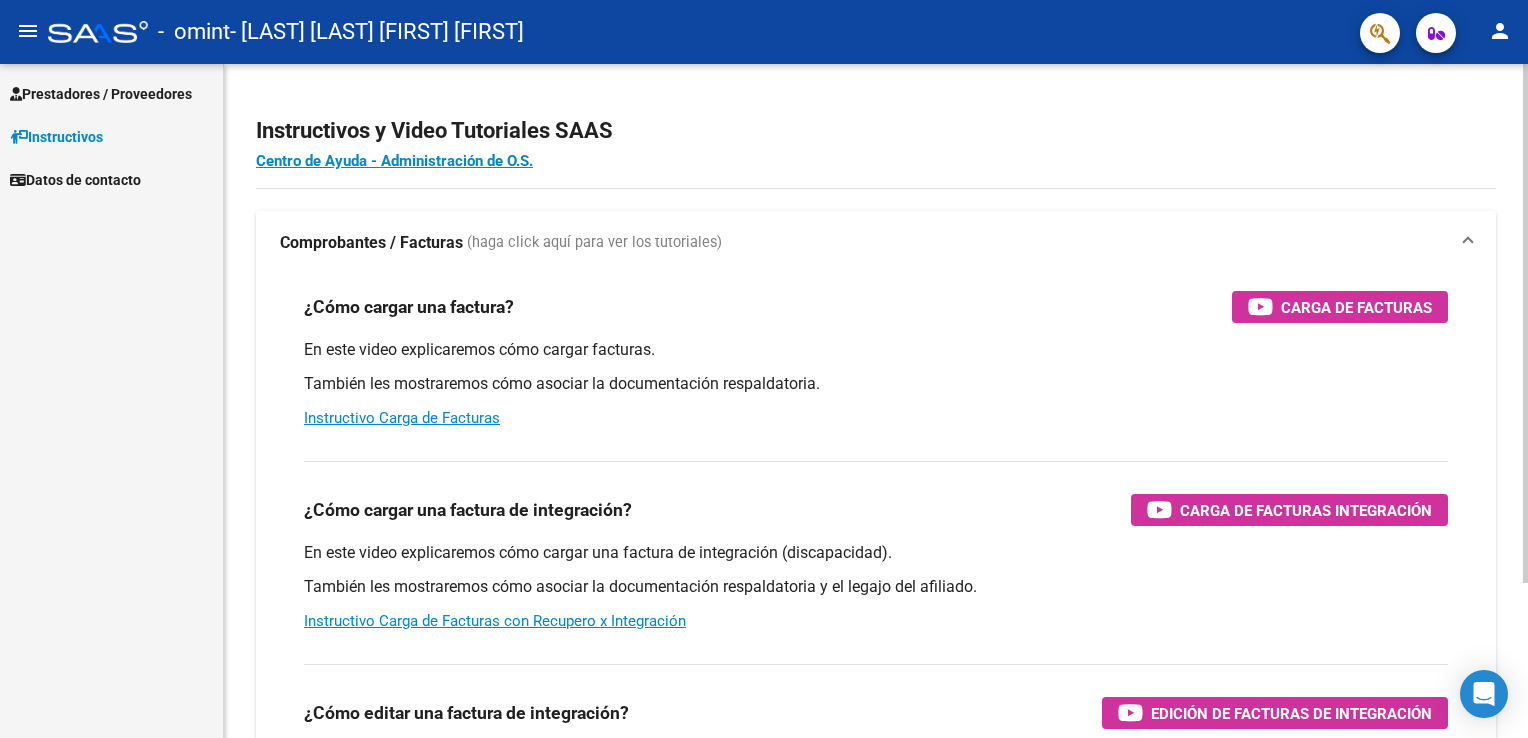 scroll, scrollTop: 0, scrollLeft: 0, axis: both 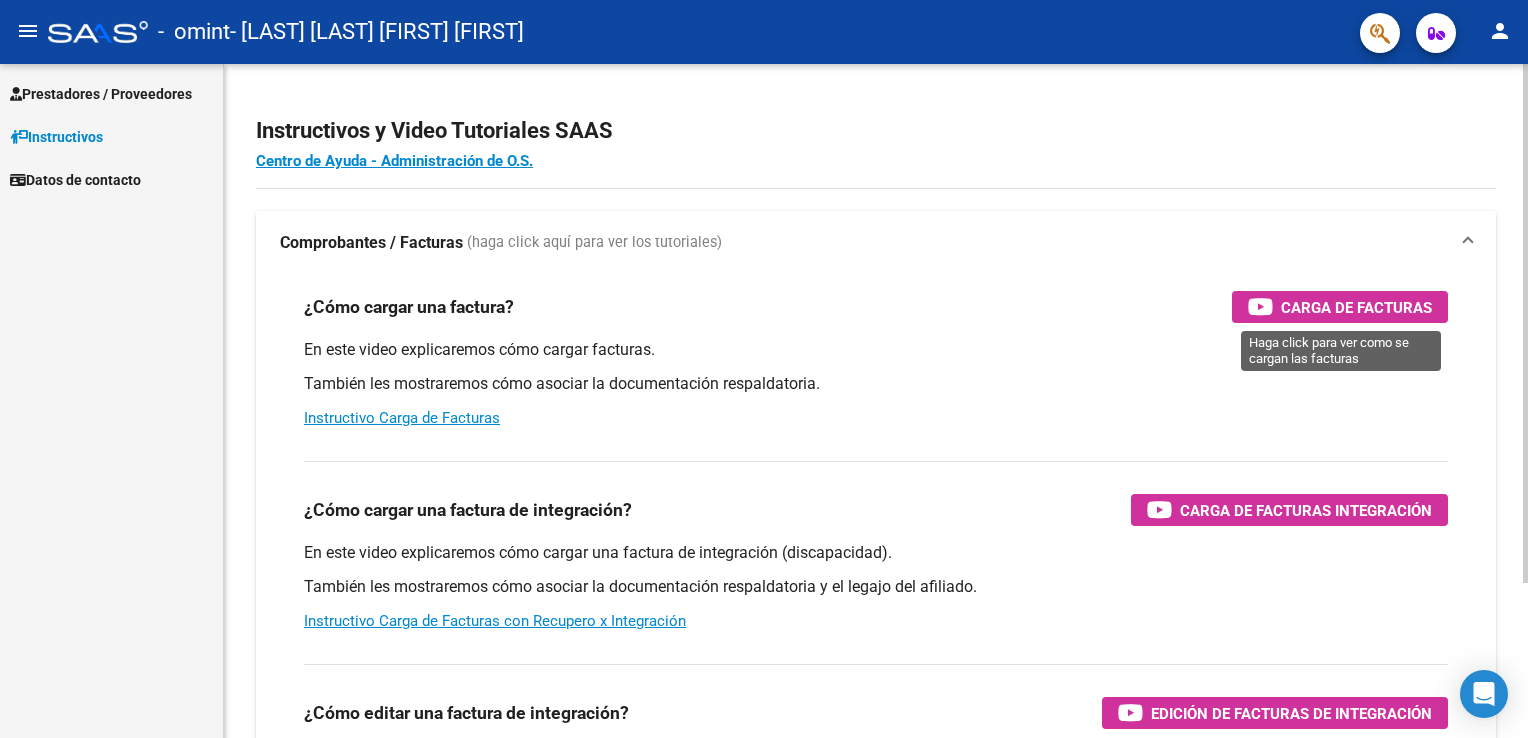click on "Carga de Facturas" at bounding box center [1356, 307] 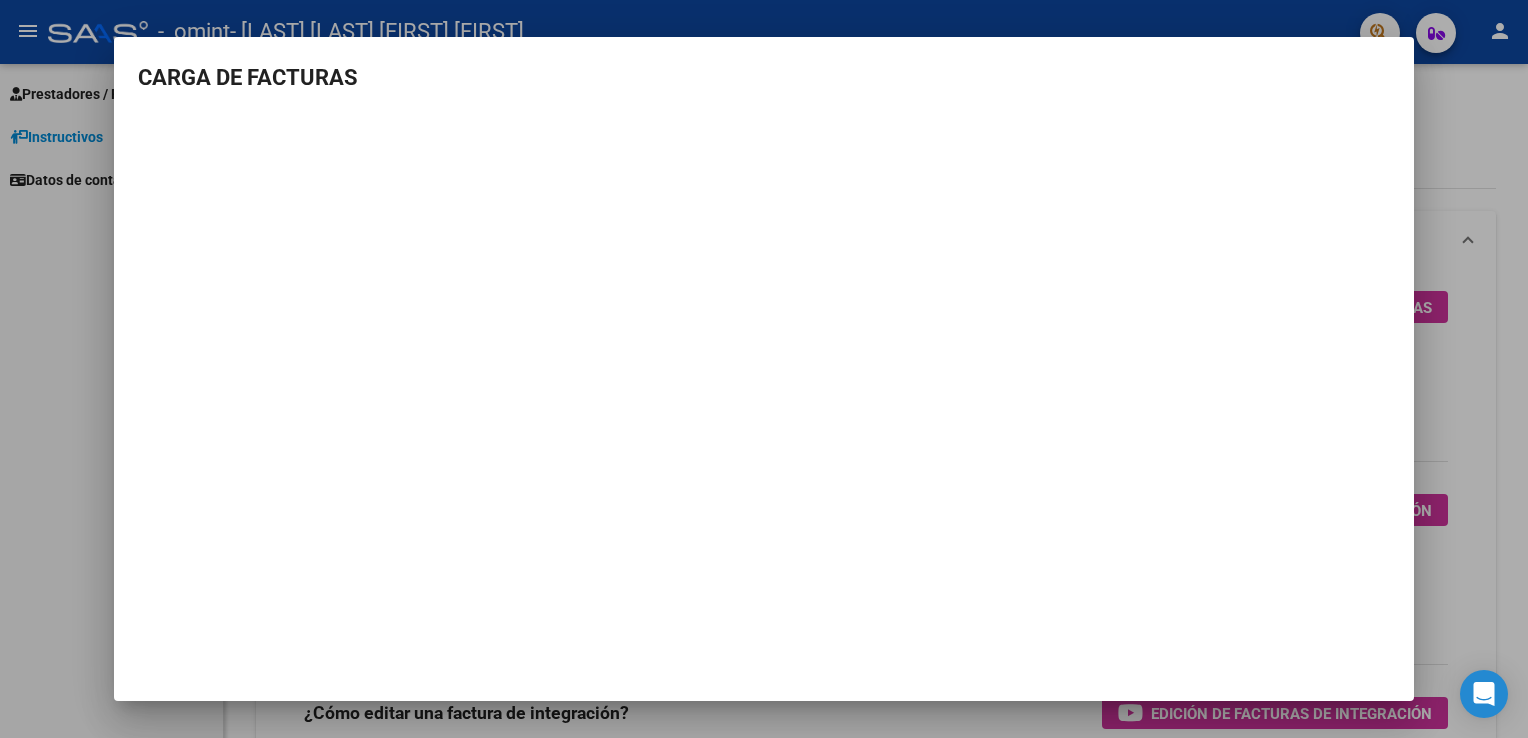 click at bounding box center (764, 369) 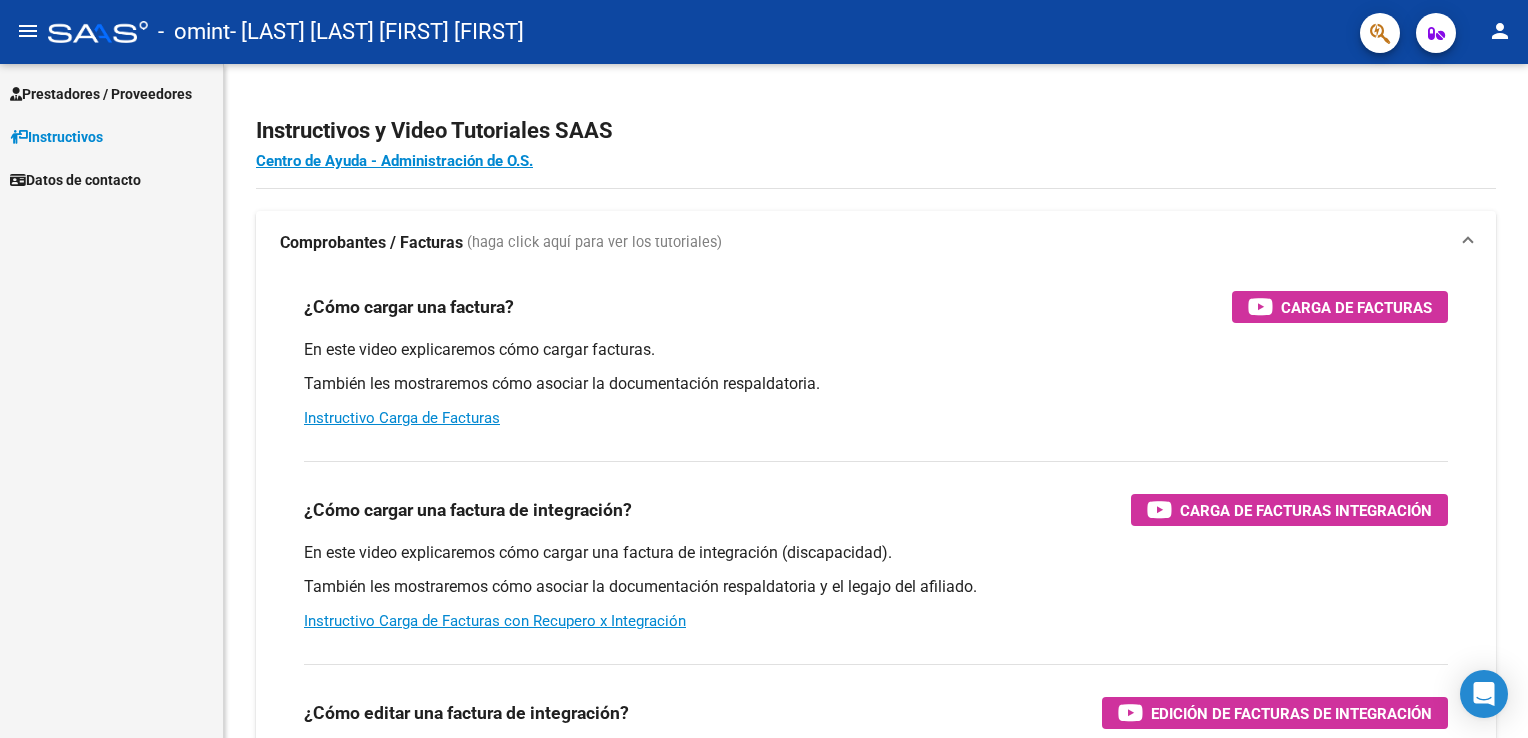 click on "Prestadores / Proveedores" at bounding box center (101, 94) 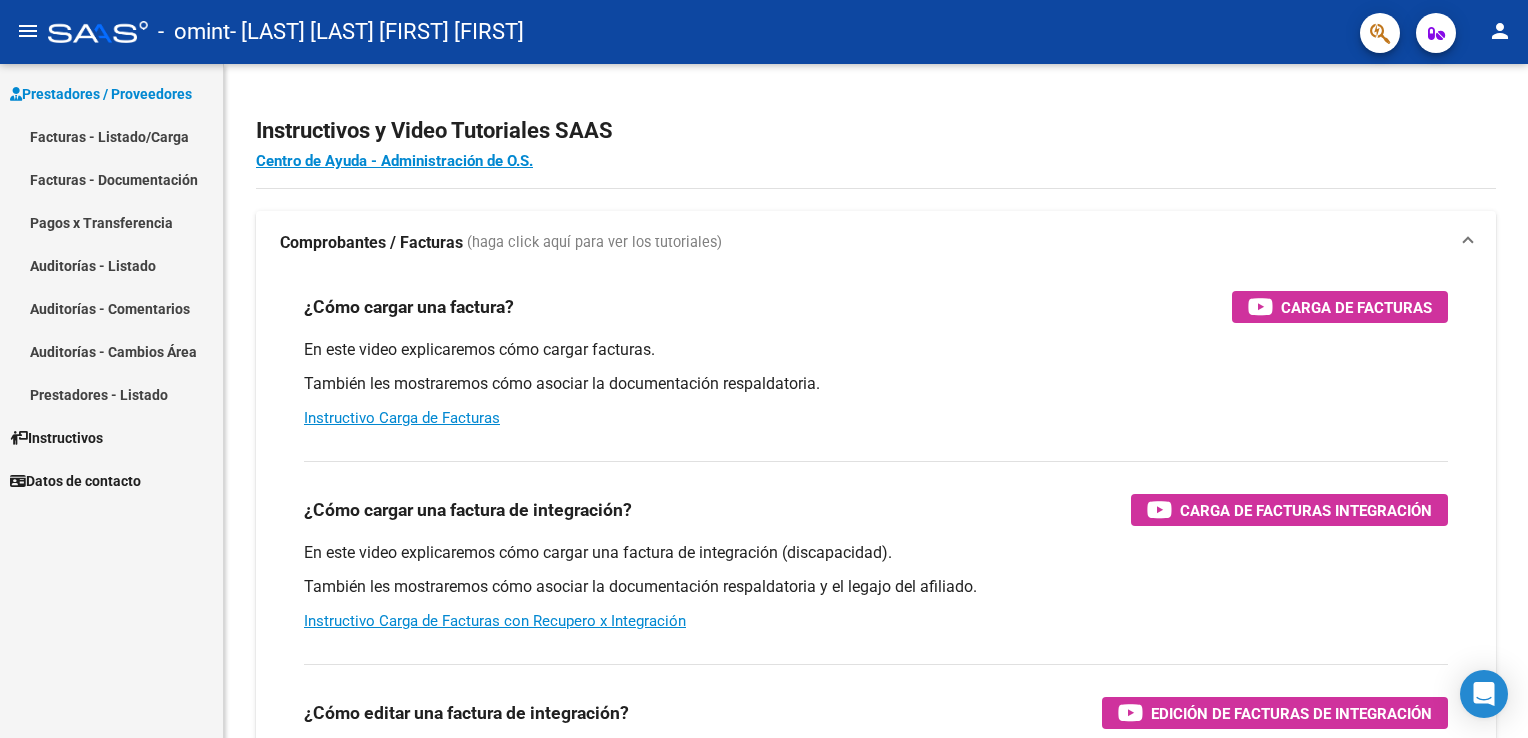 click on "Facturas - Listado/Carga" at bounding box center (111, 136) 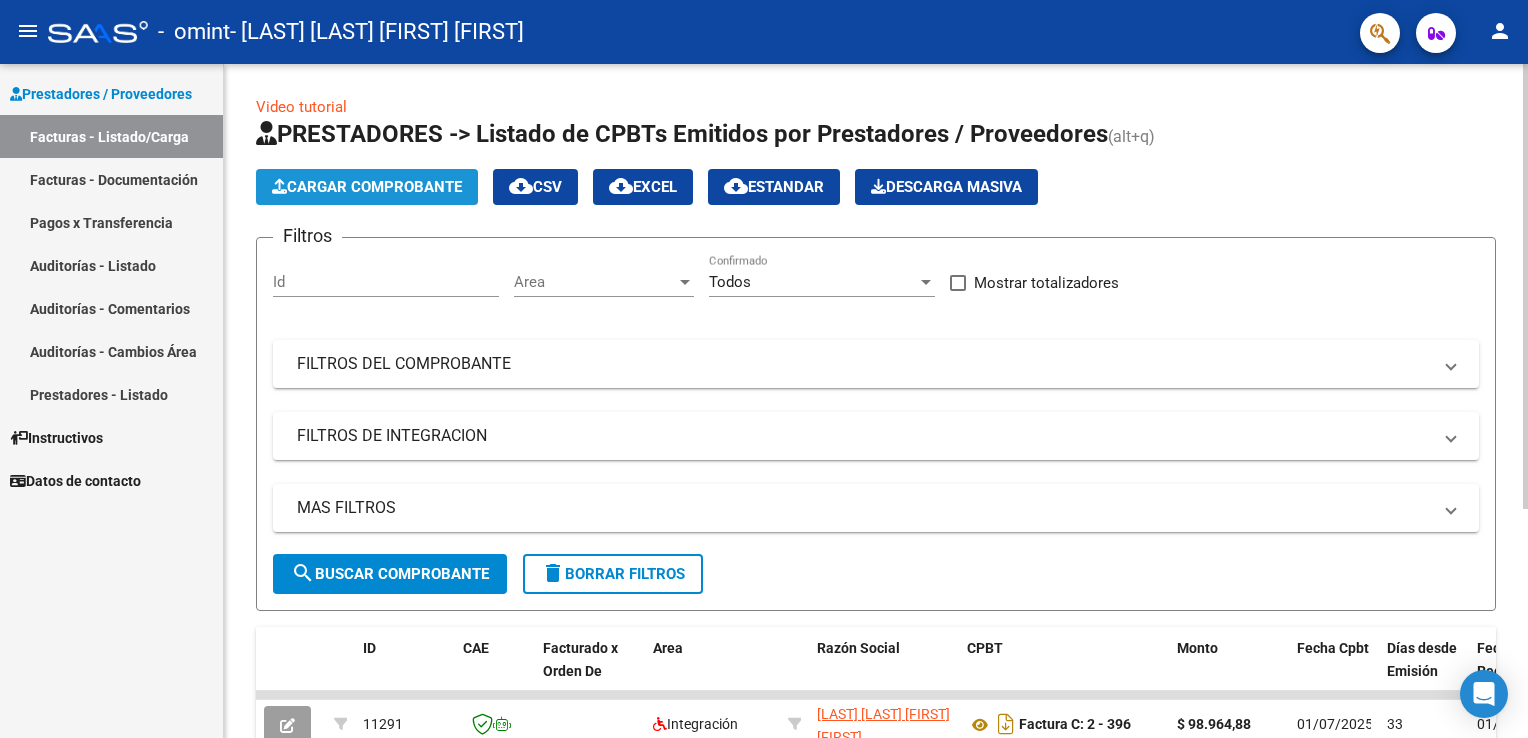 click on "Cargar Comprobante" 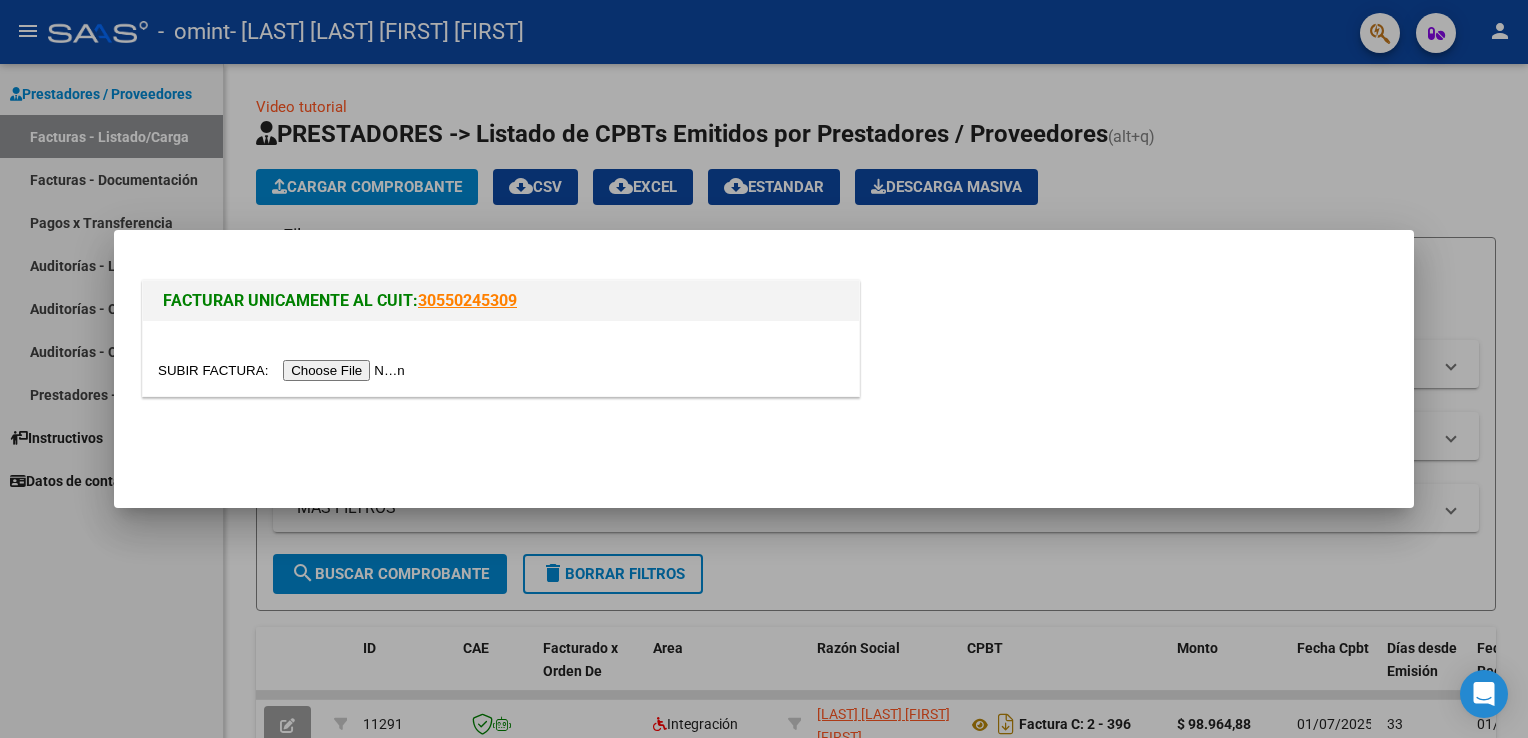 click at bounding box center [284, 370] 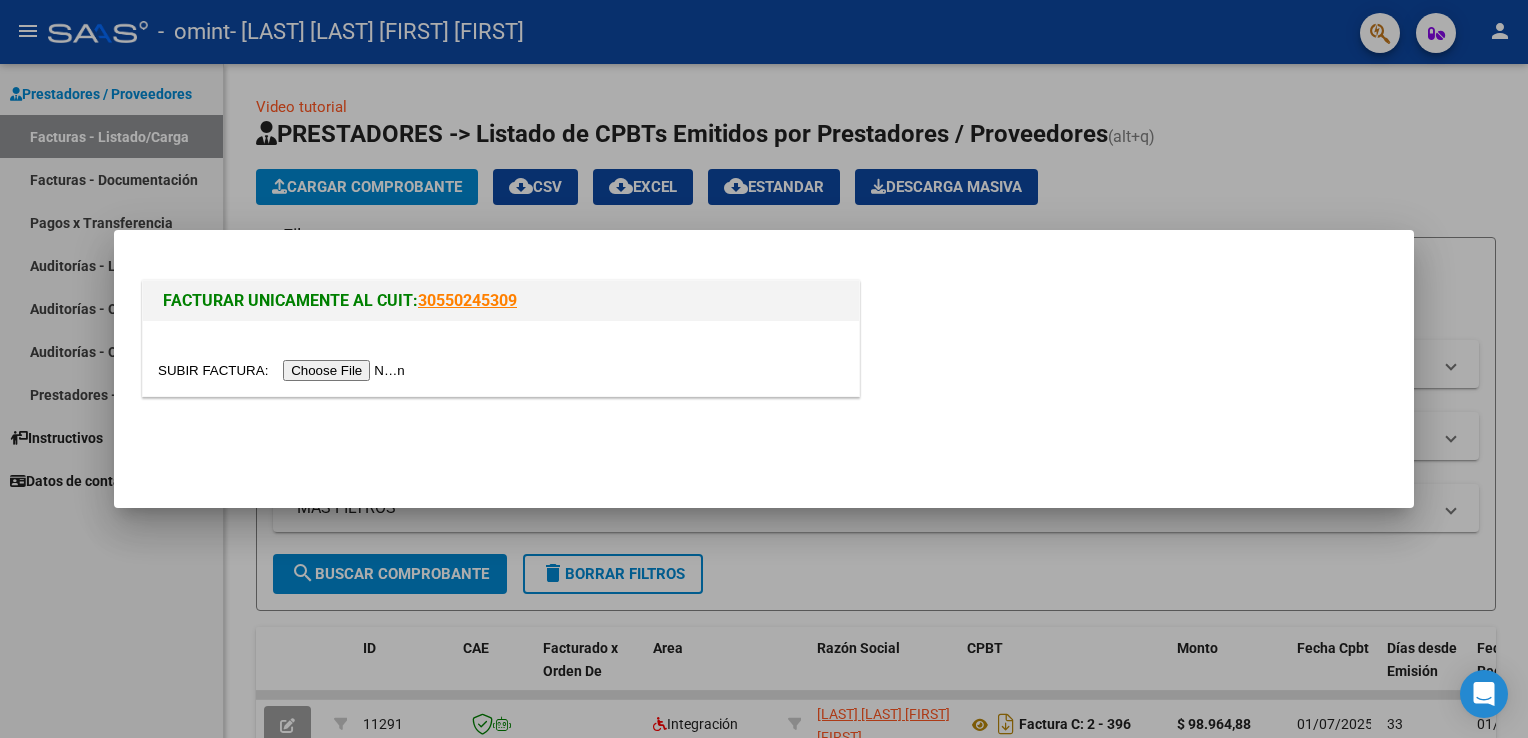 click at bounding box center (284, 370) 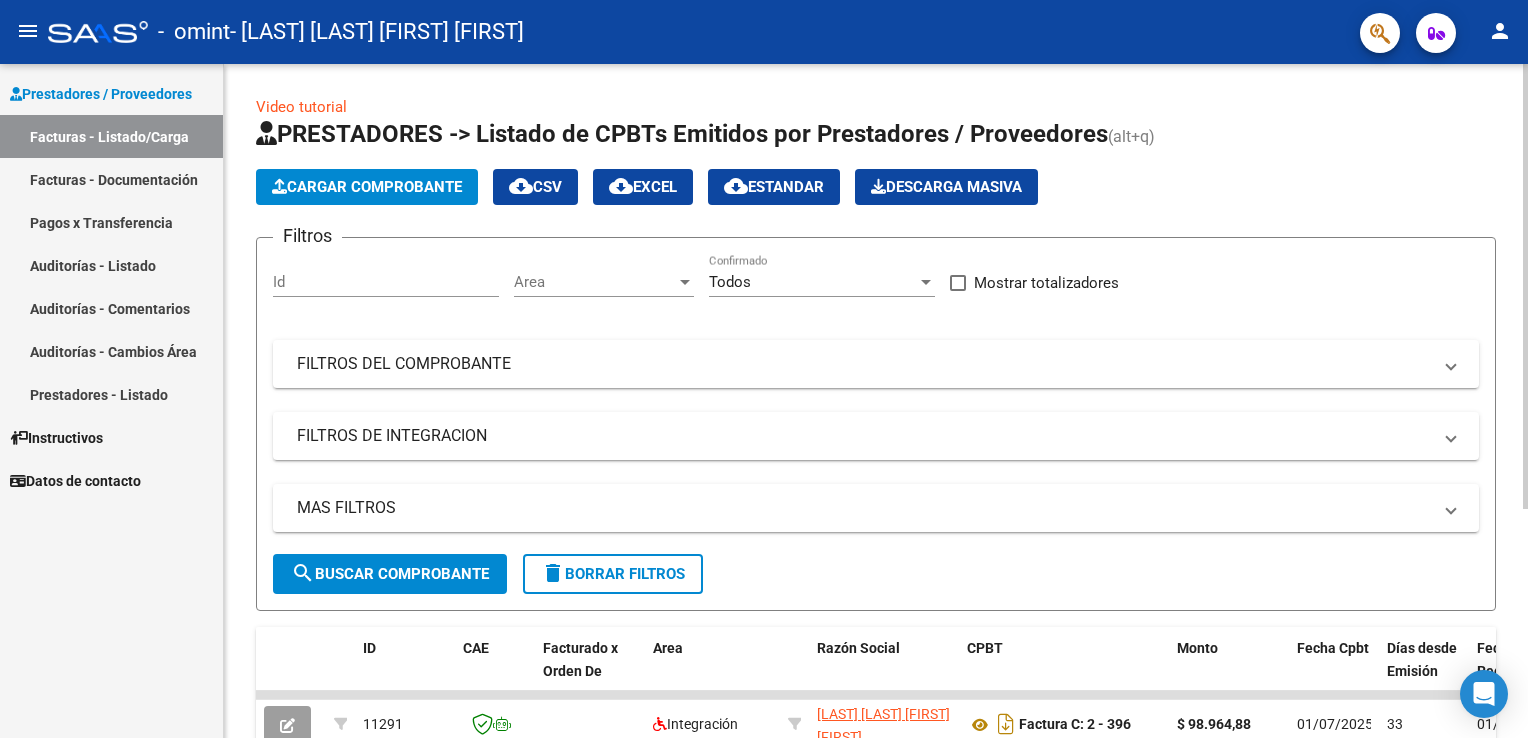 click on "Cargar Comprobante" 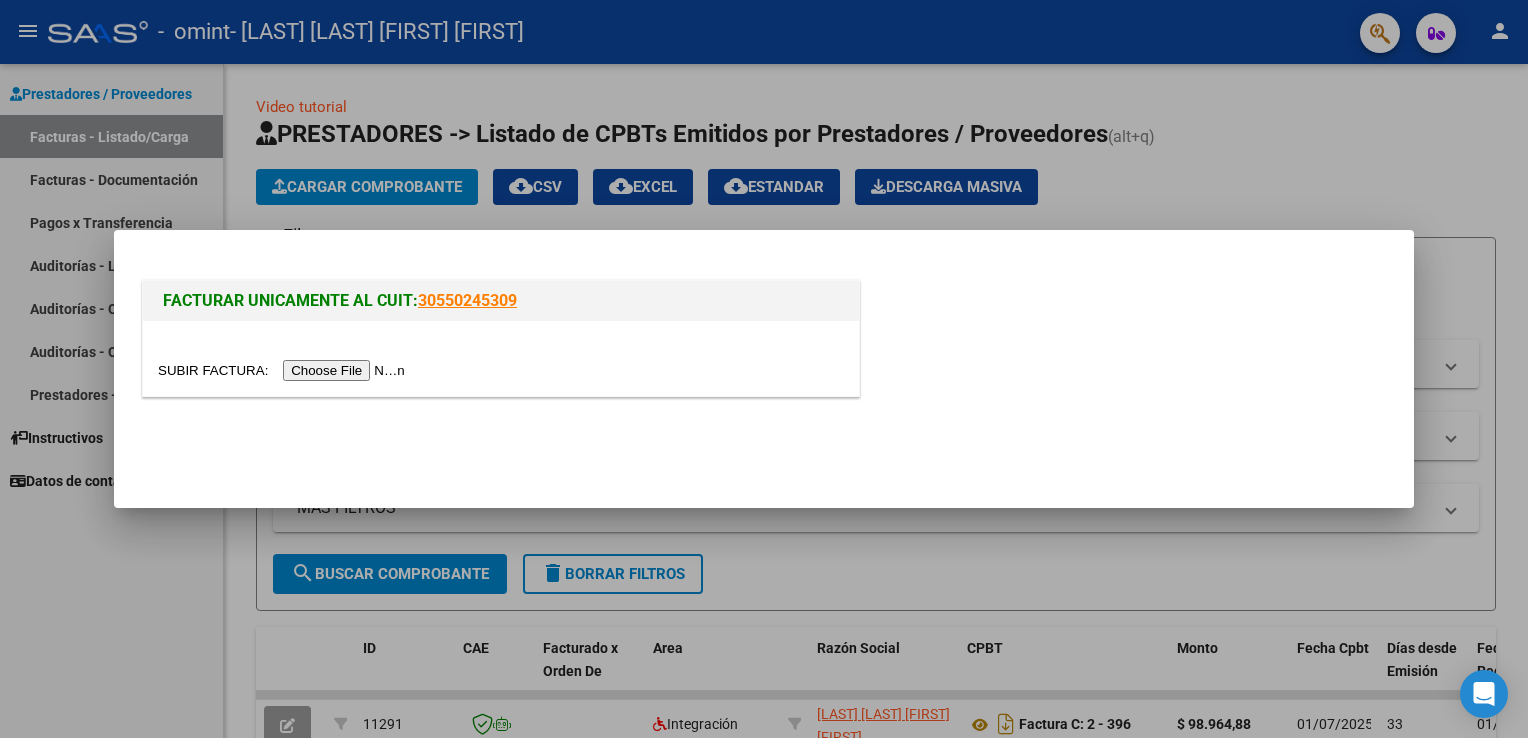 click at bounding box center (501, 358) 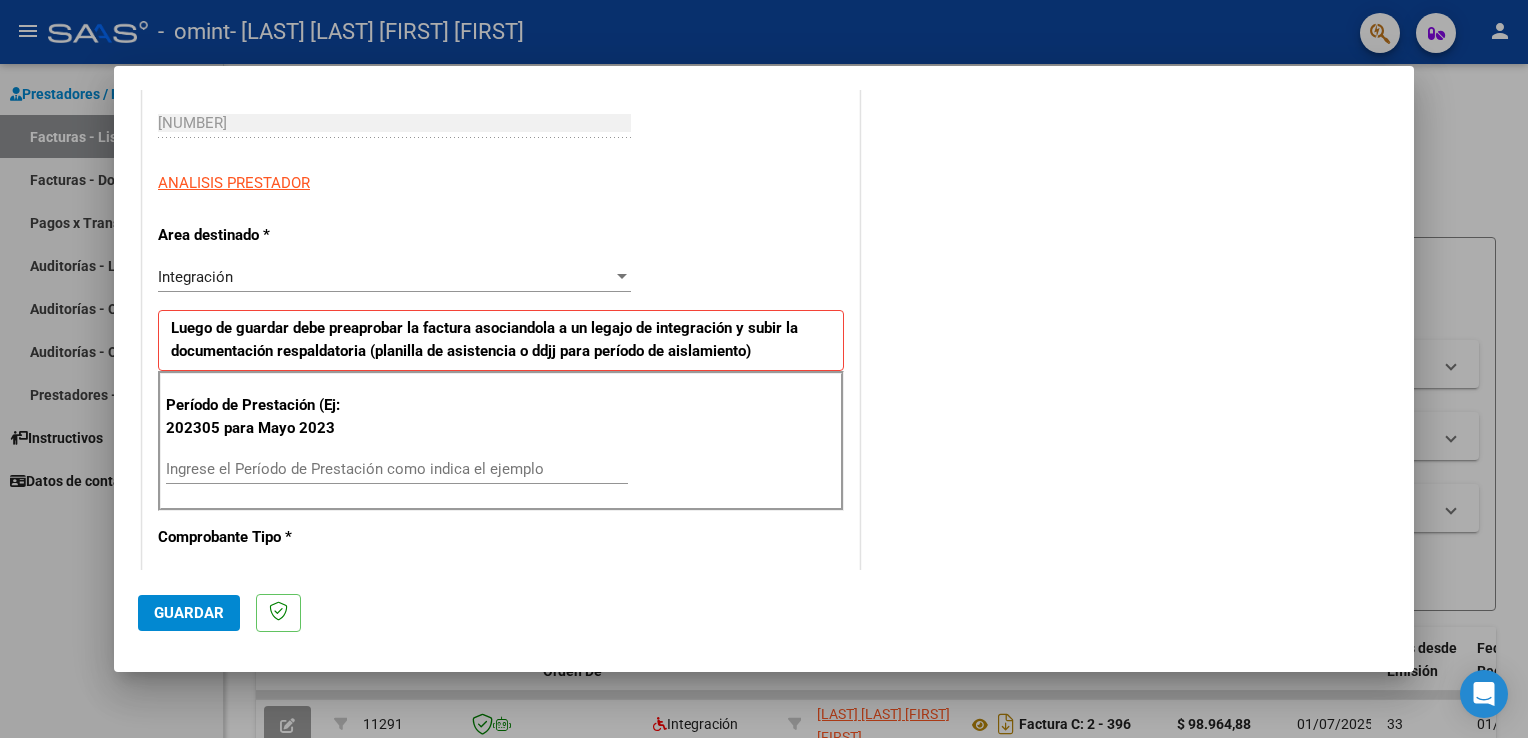 scroll, scrollTop: 400, scrollLeft: 0, axis: vertical 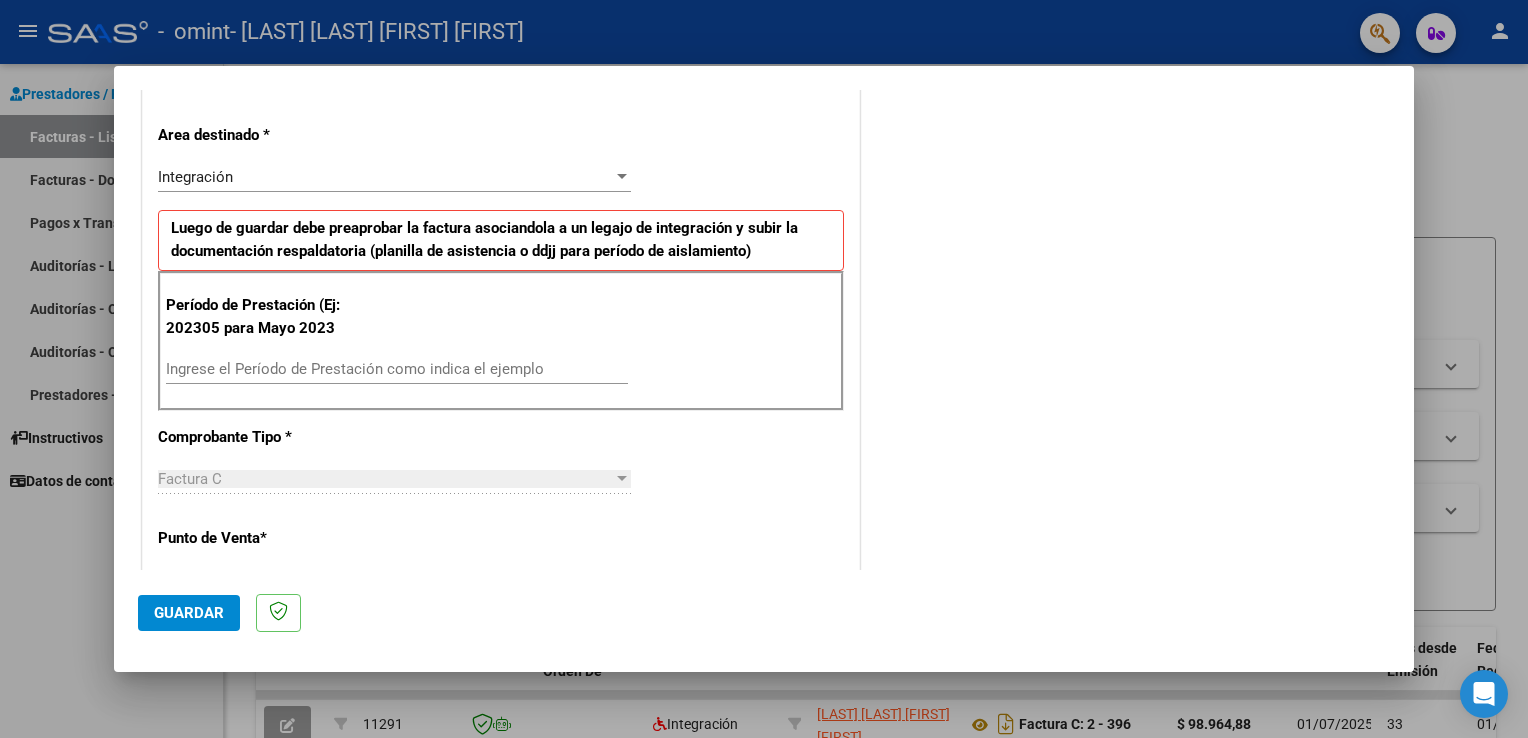 click on "Ingrese el Período de Prestación como indica el ejemplo" at bounding box center [397, 369] 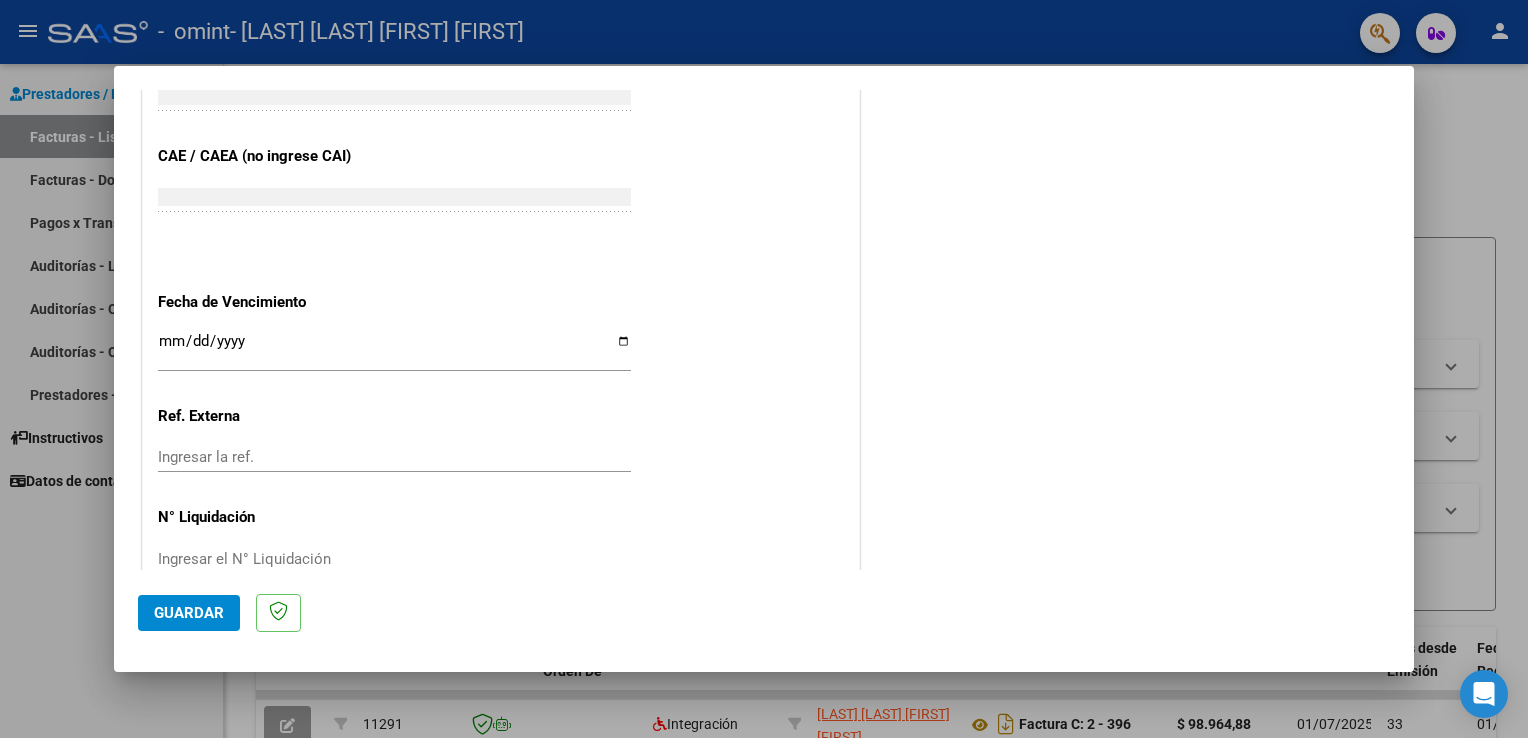 scroll, scrollTop: 1240, scrollLeft: 0, axis: vertical 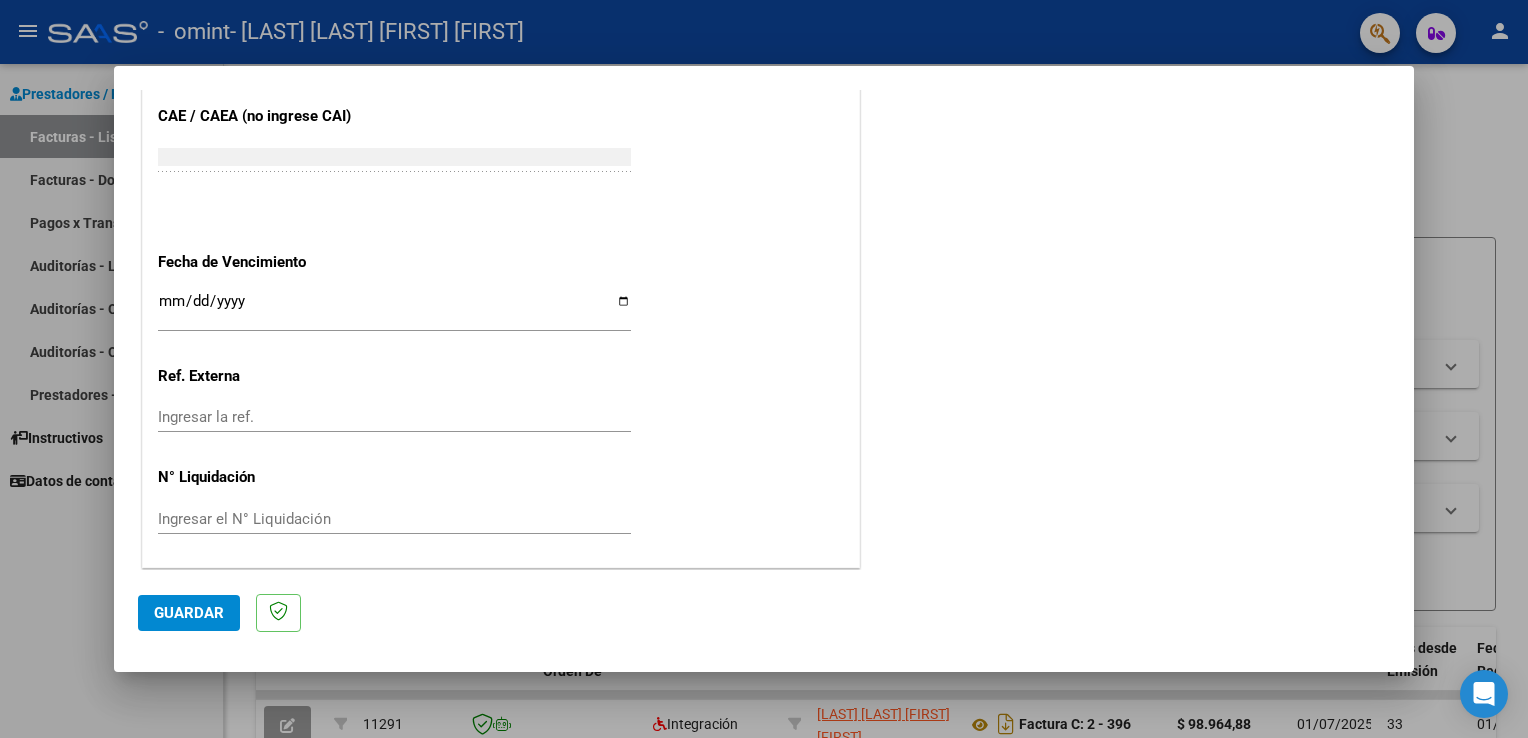 type on "202507" 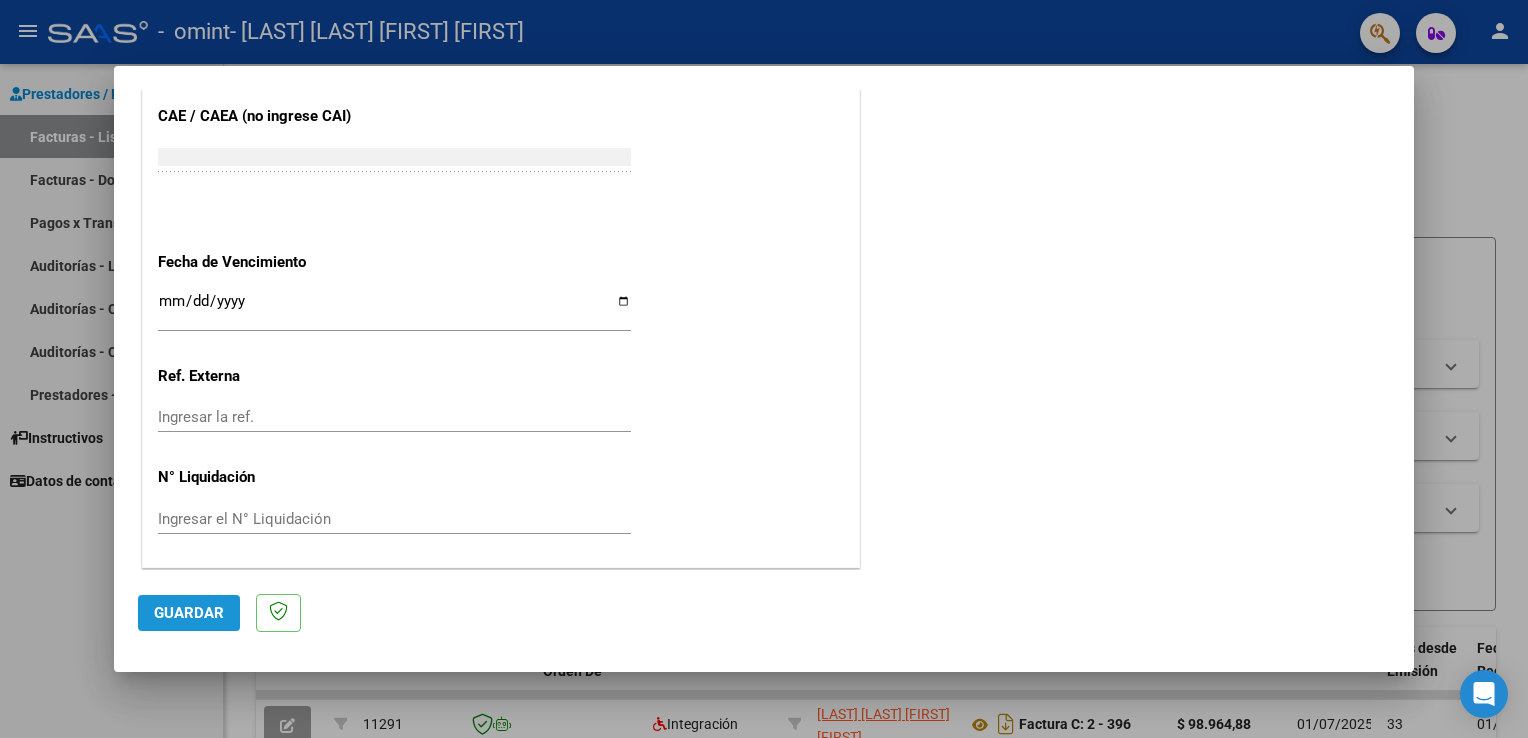 click on "Guardar" 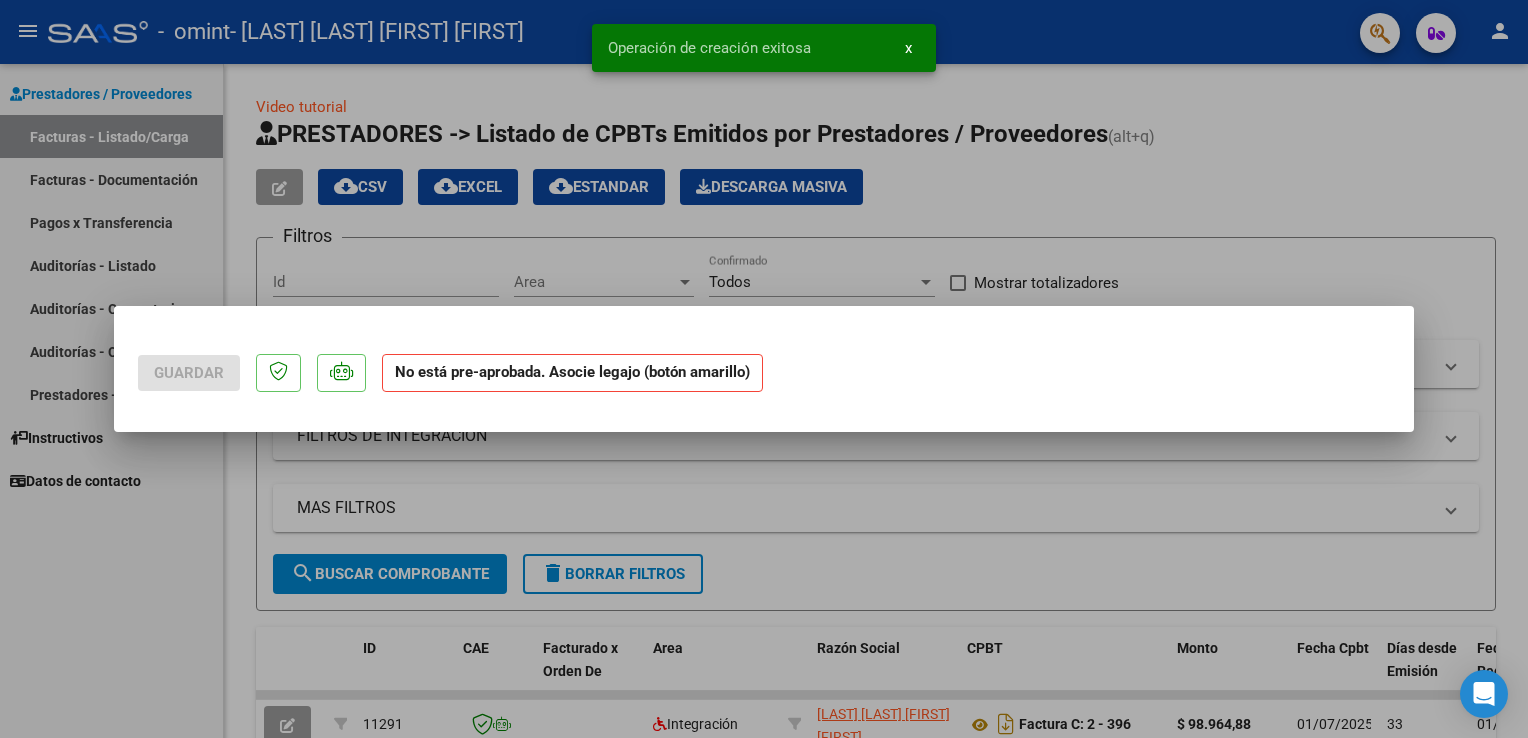 scroll, scrollTop: 0, scrollLeft: 0, axis: both 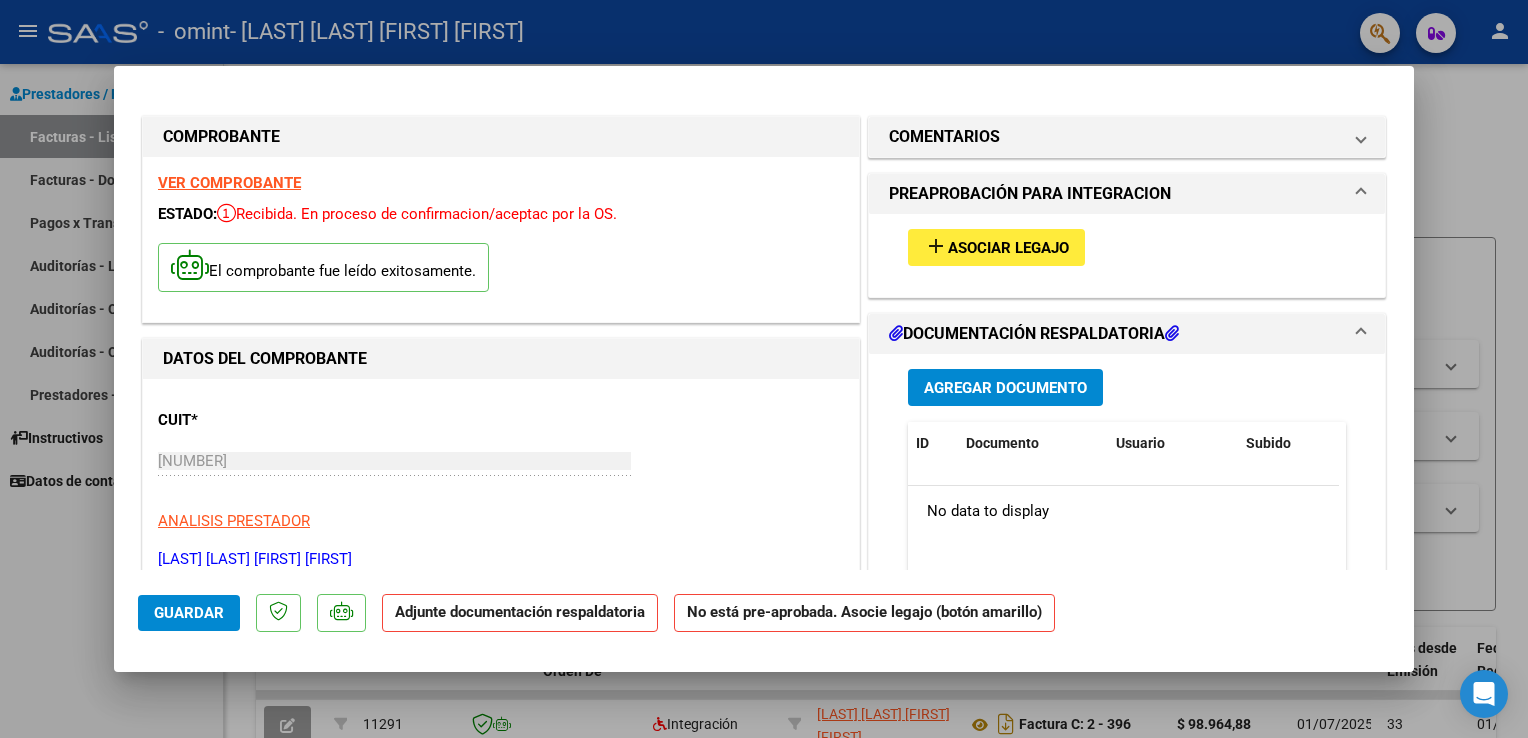 click on "Asociar Legajo" at bounding box center [1008, 248] 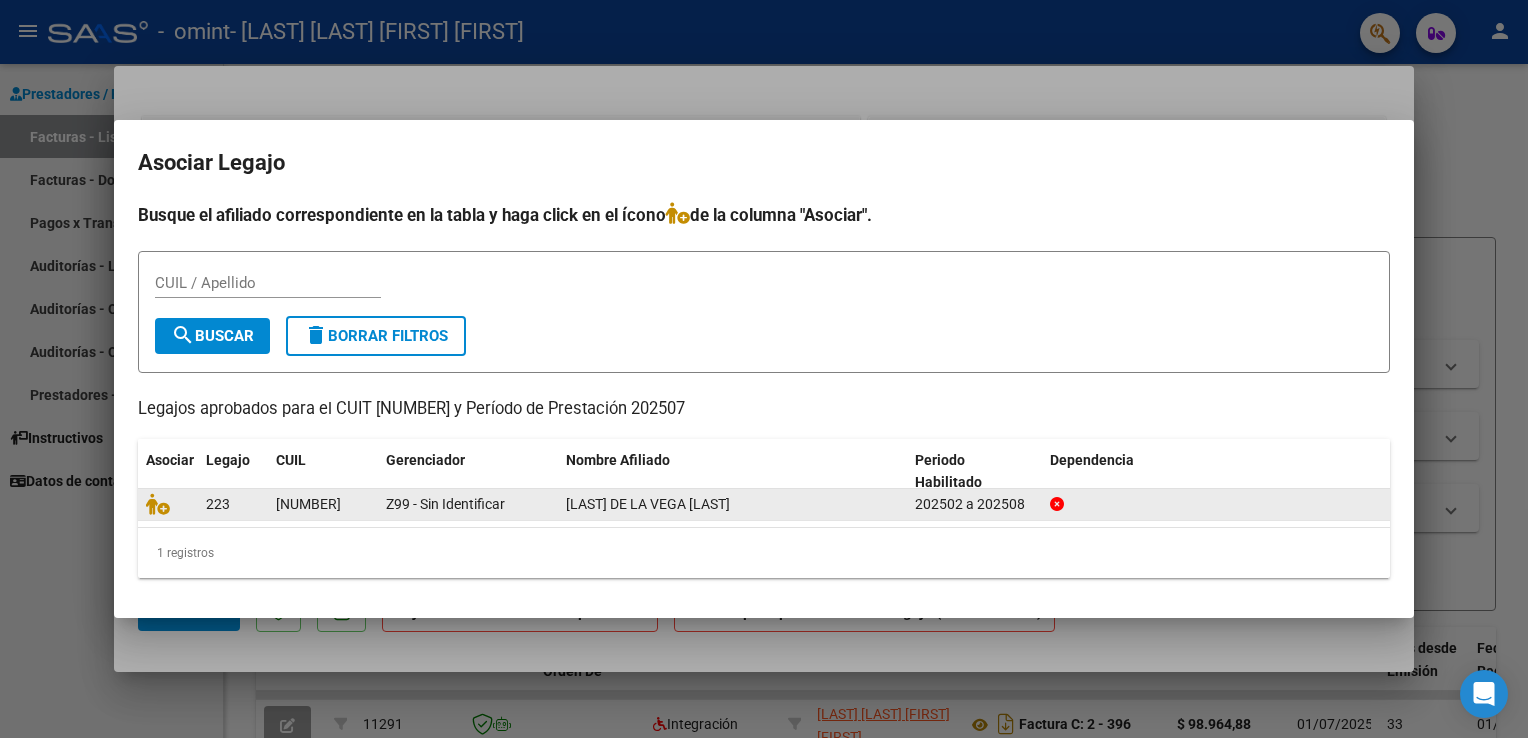 click 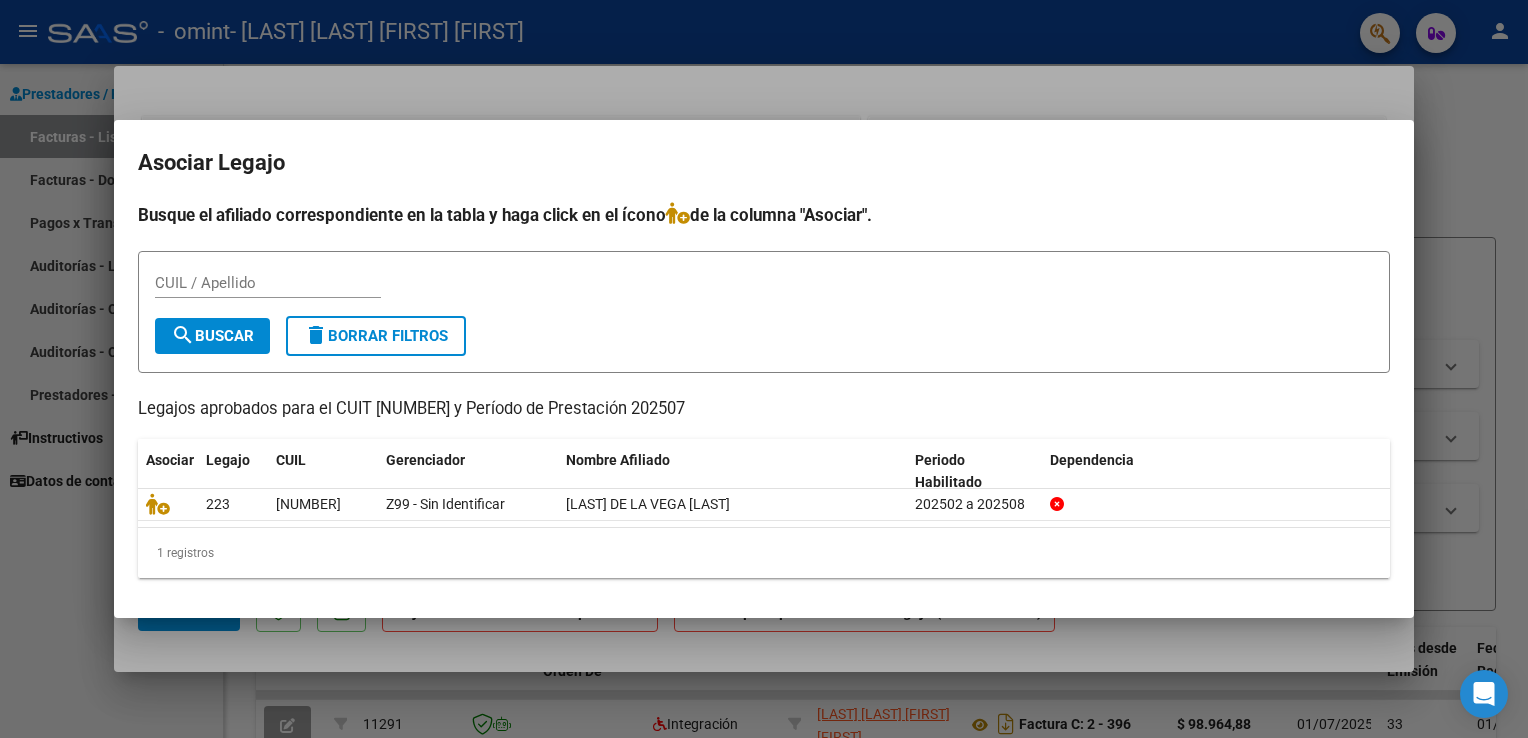 click on "CUIL / Apellido" at bounding box center (268, 283) 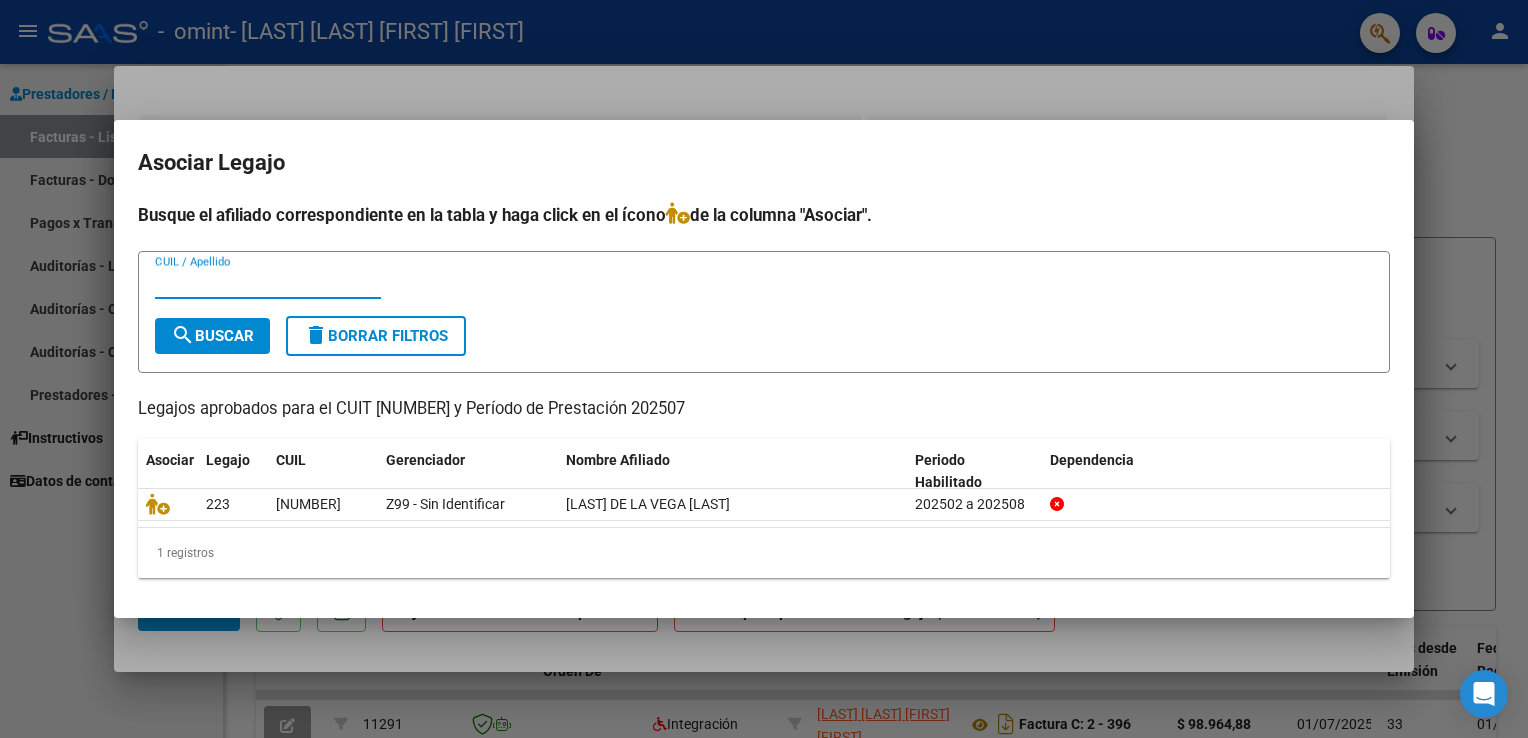 click on "CUIL / Apellido" at bounding box center (268, 283) 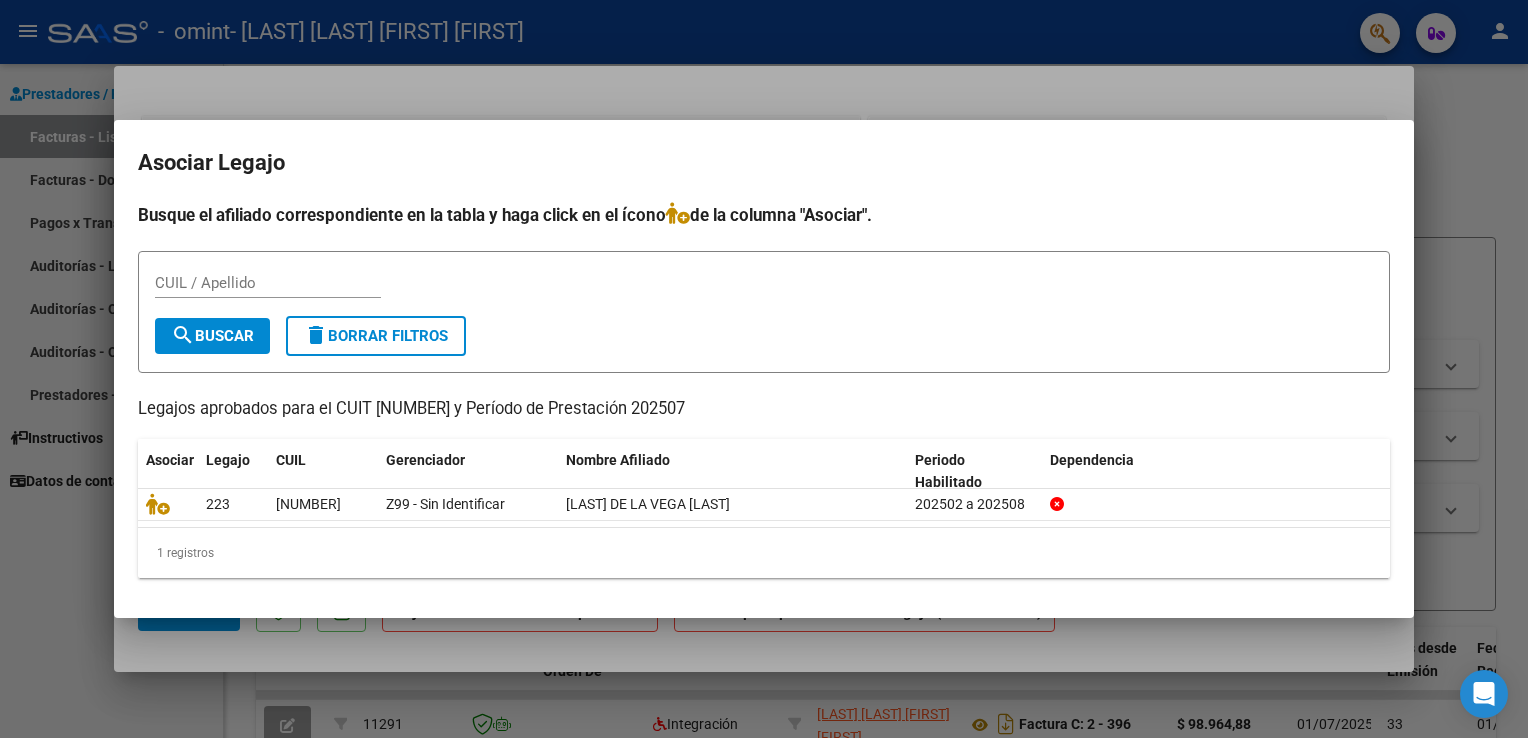 click at bounding box center [764, 369] 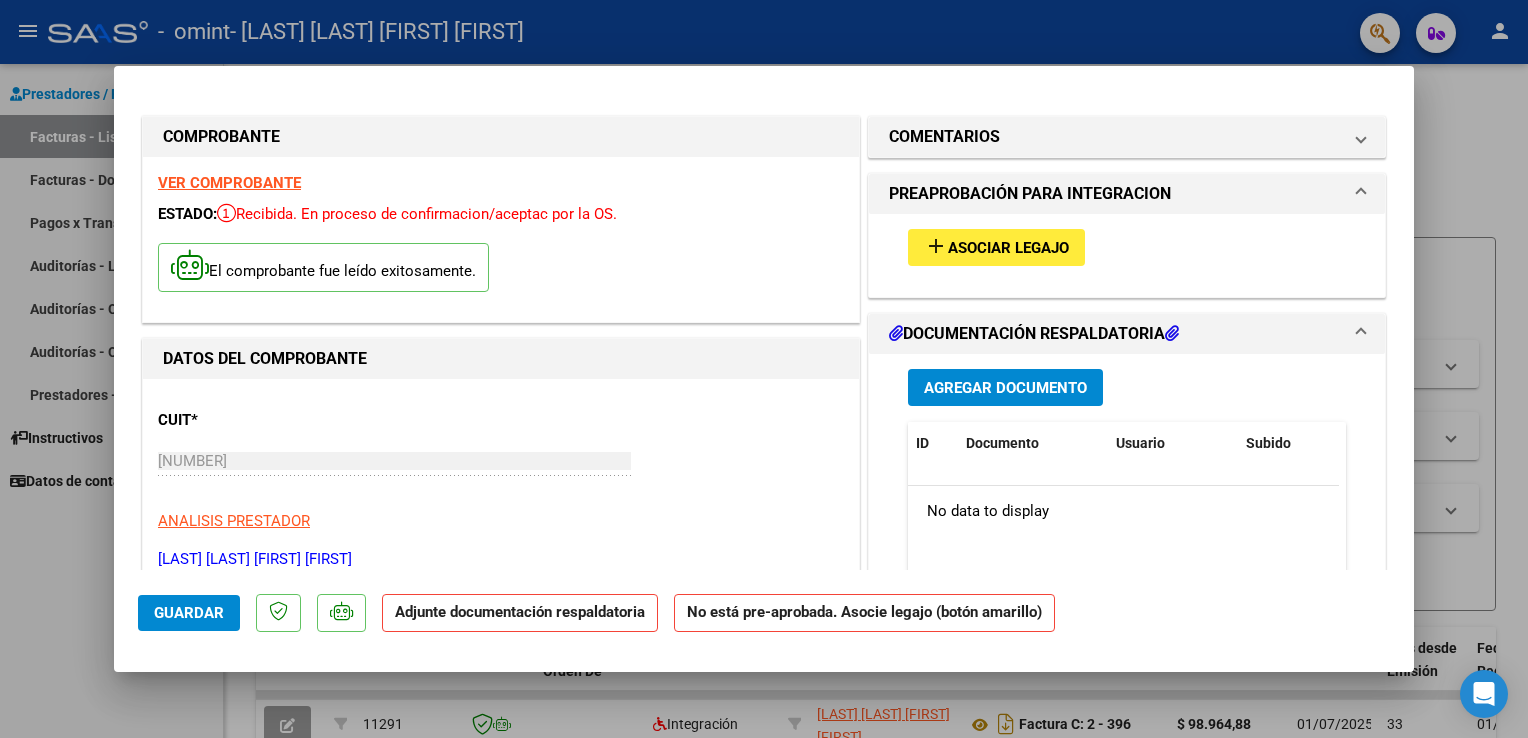 click on "Agregar Documento" at bounding box center [1005, 388] 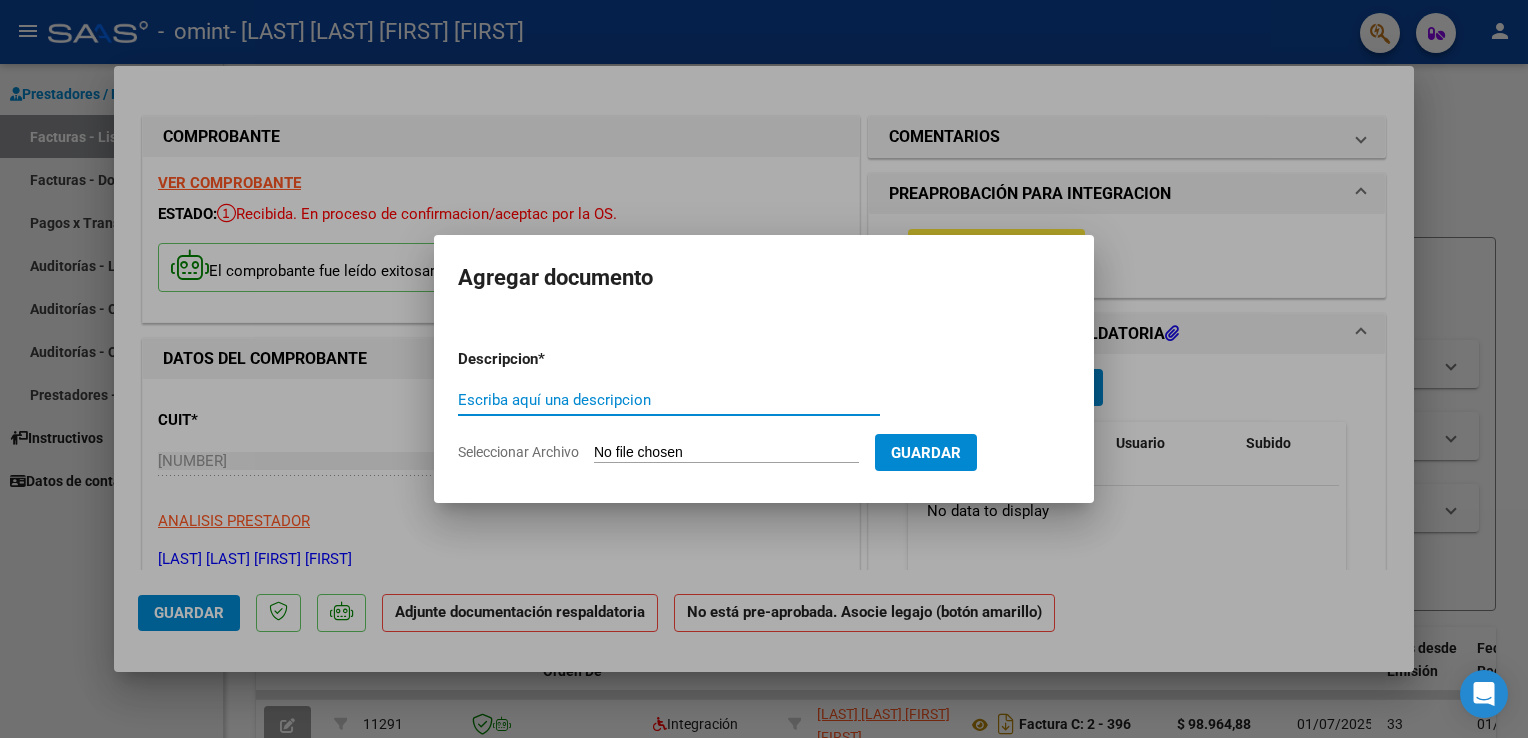 click on "Escriba aquí una descripcion" at bounding box center [669, 400] 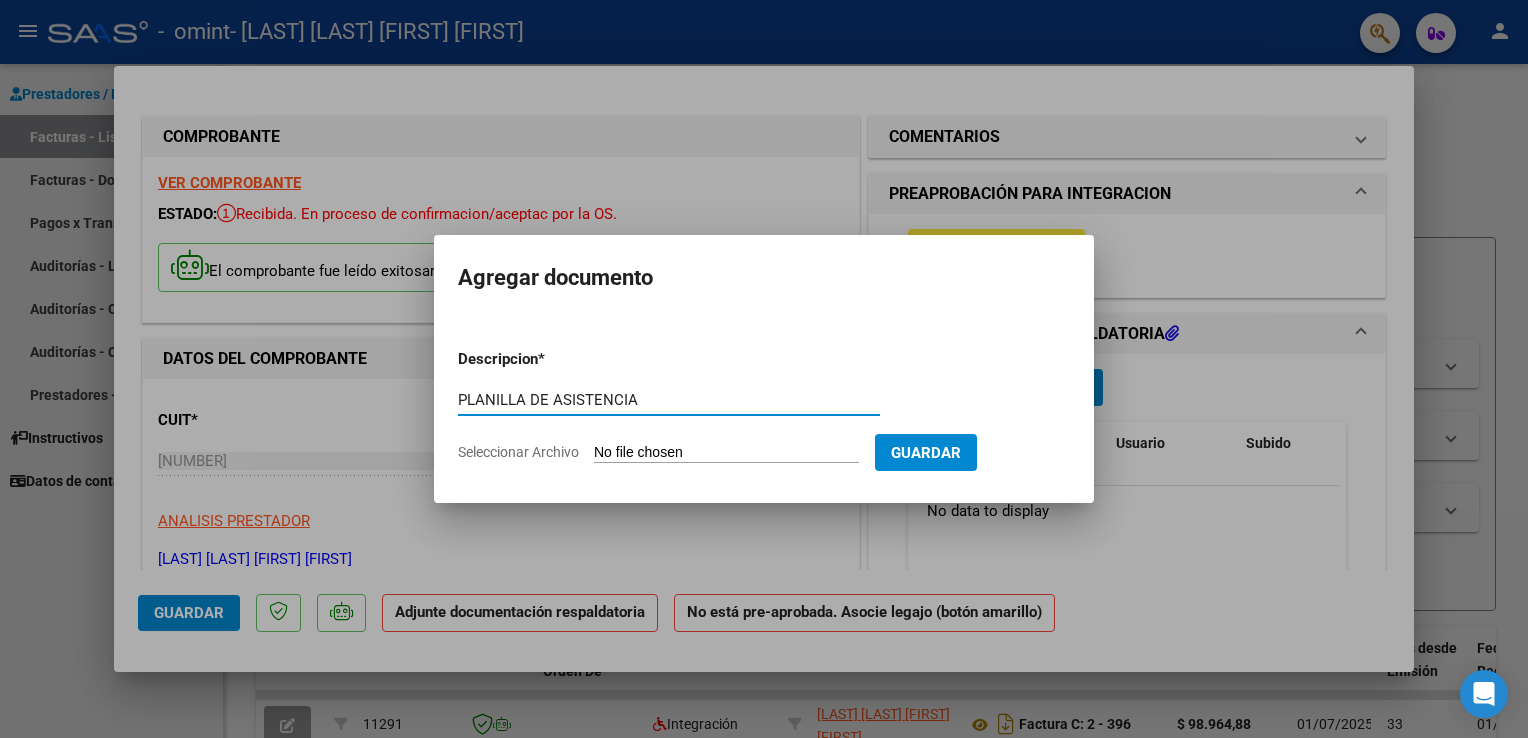 type on "PLANILLA DE ASISTENCIA" 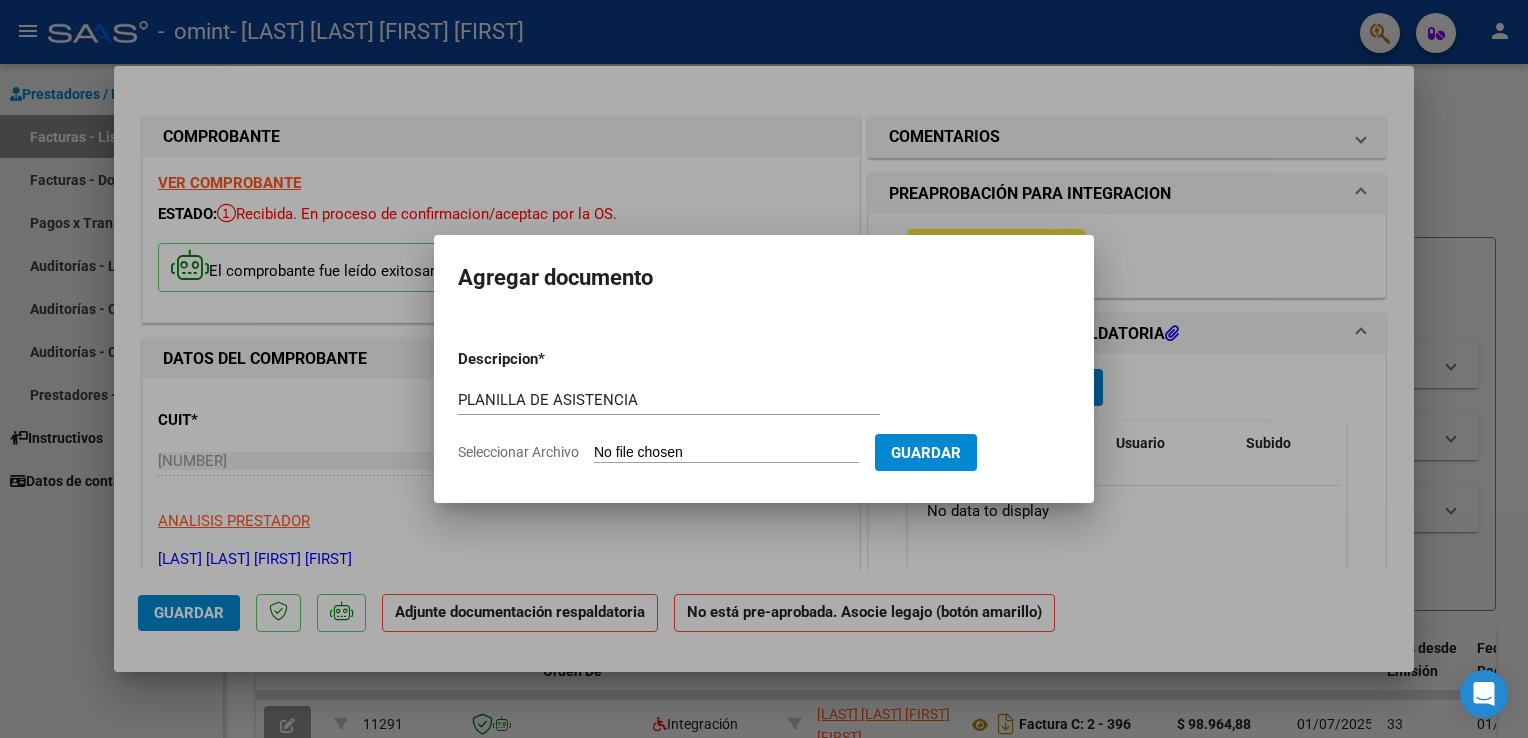 click on "Seleccionar Archivo" at bounding box center (726, 453) 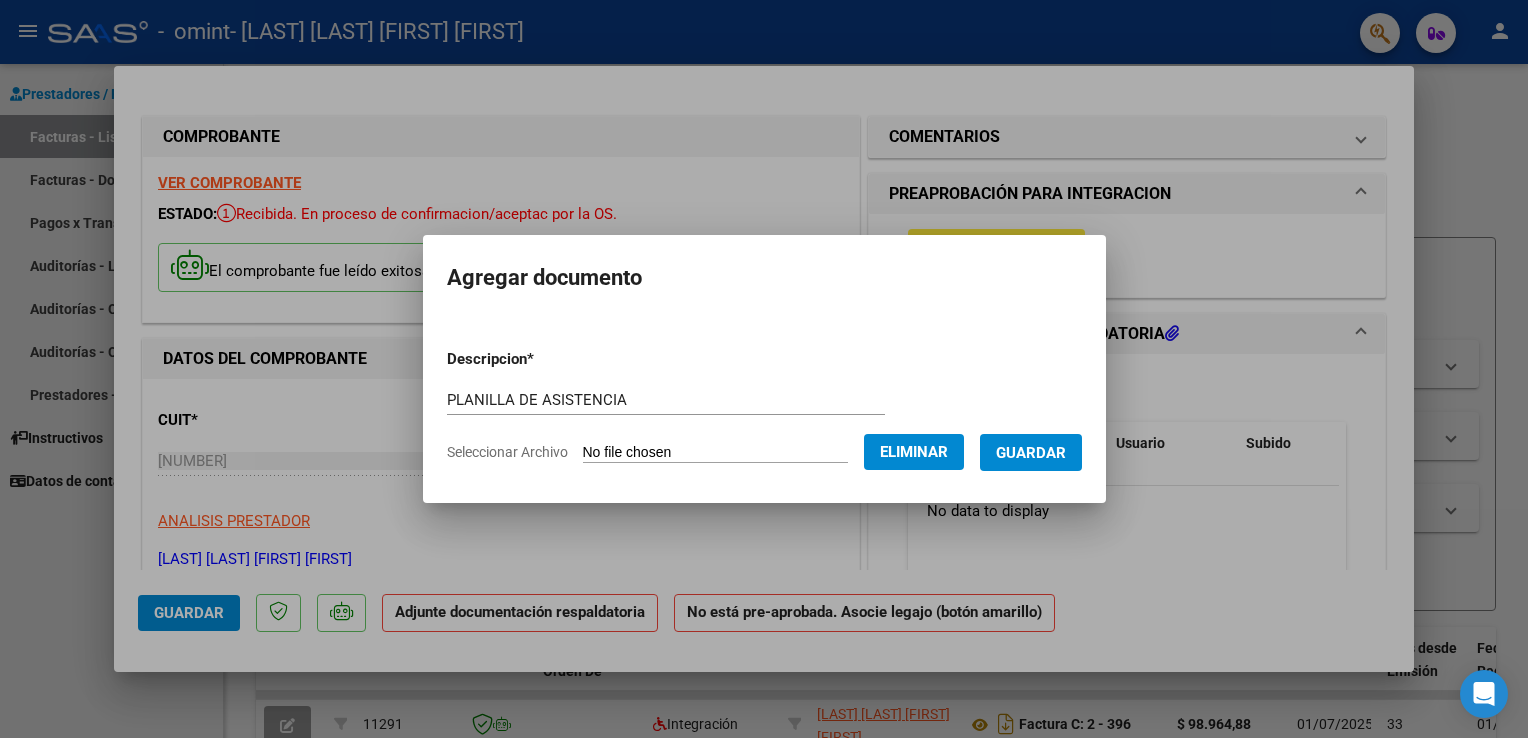 click on "Guardar" at bounding box center [1031, 453] 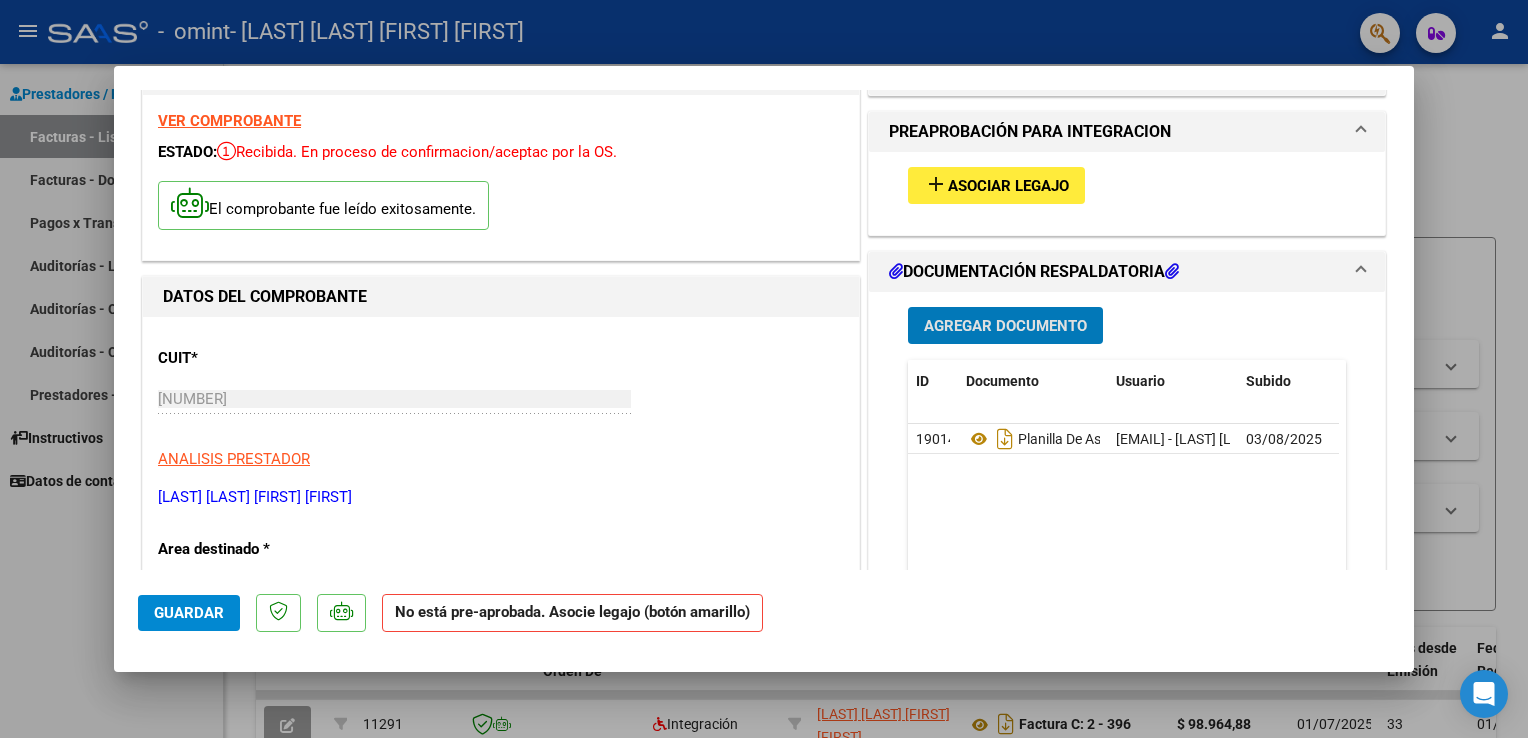 scroll, scrollTop: 0, scrollLeft: 0, axis: both 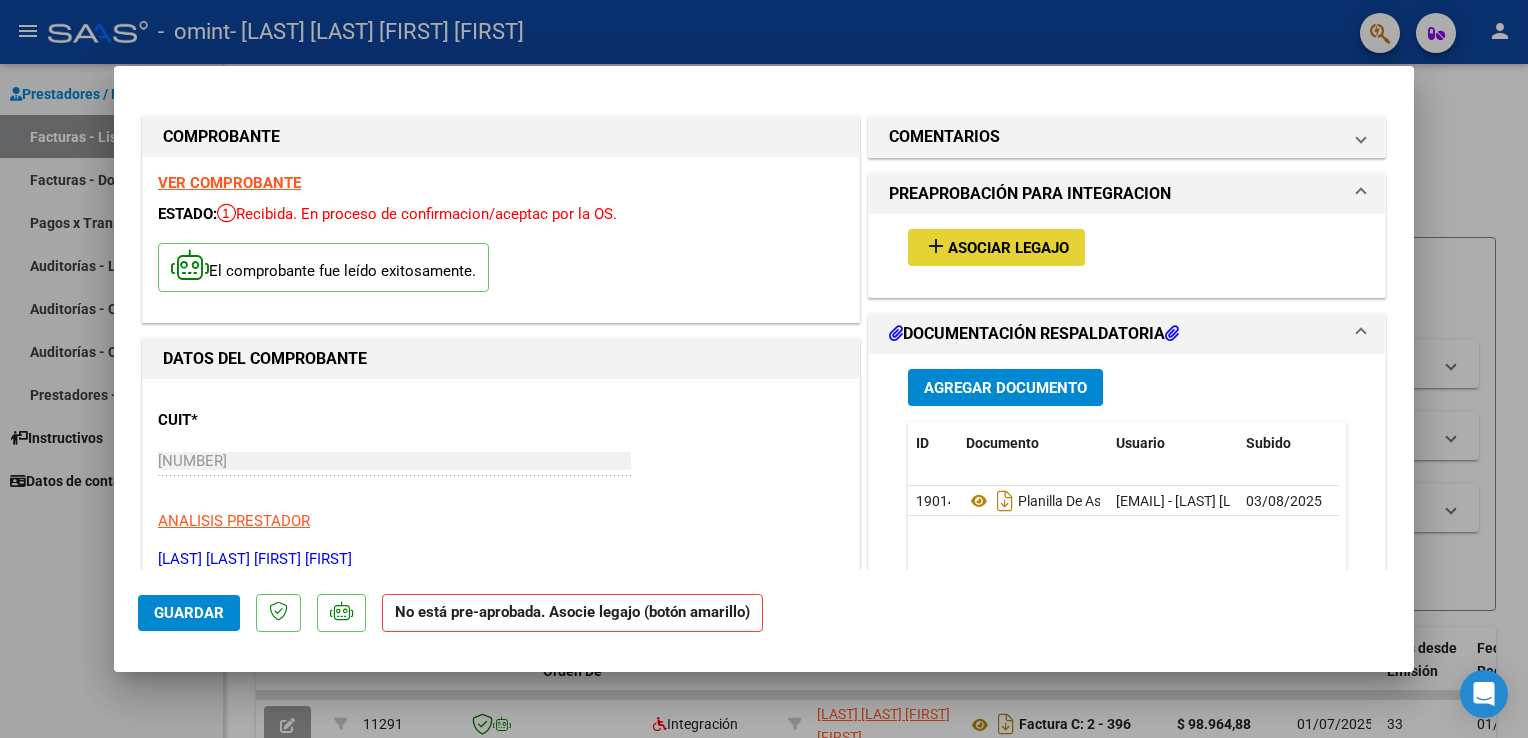 click on "Asociar Legajo" at bounding box center (1008, 248) 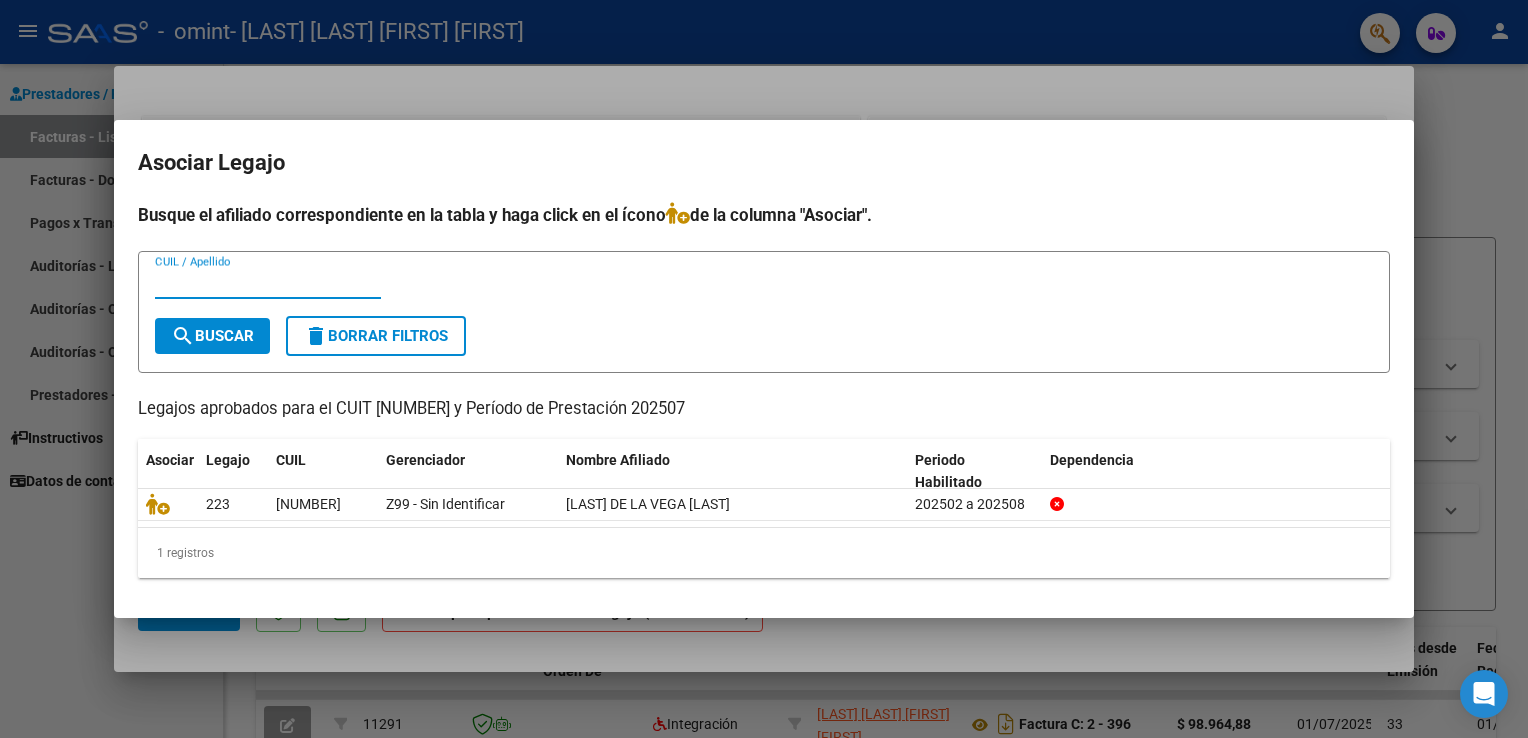 click on "CUIL / Apellido" at bounding box center [268, 283] 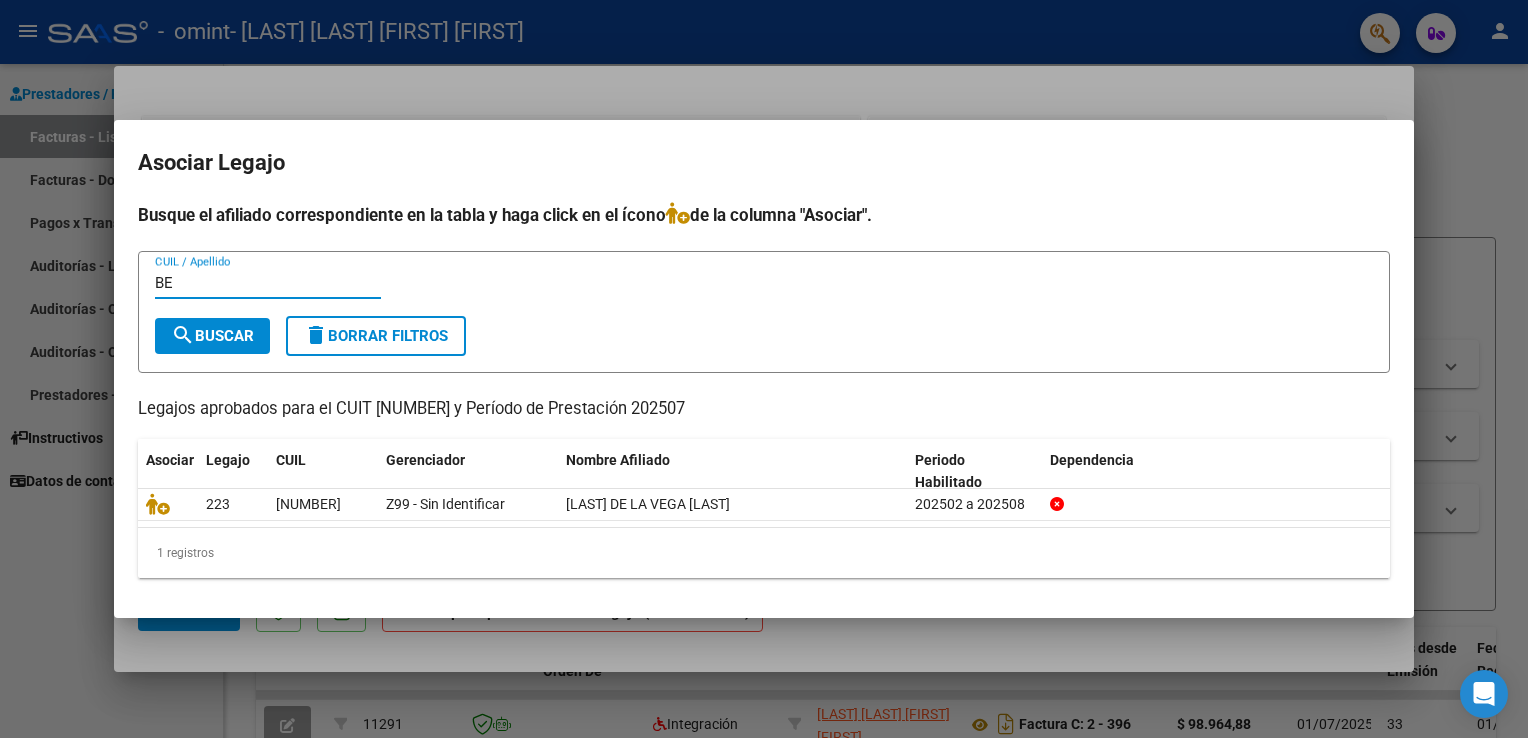 type on "B" 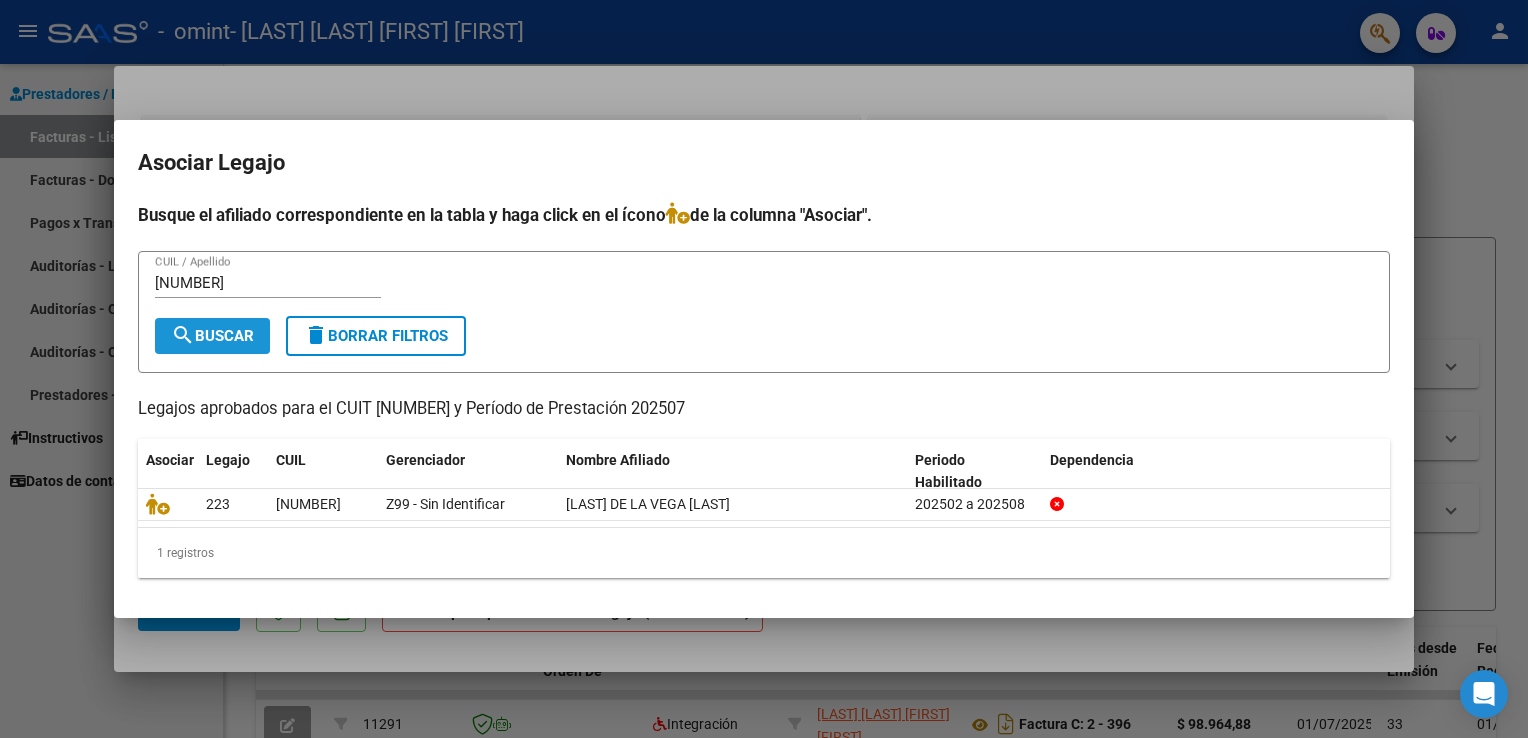 click on "search  Buscar" at bounding box center [212, 336] 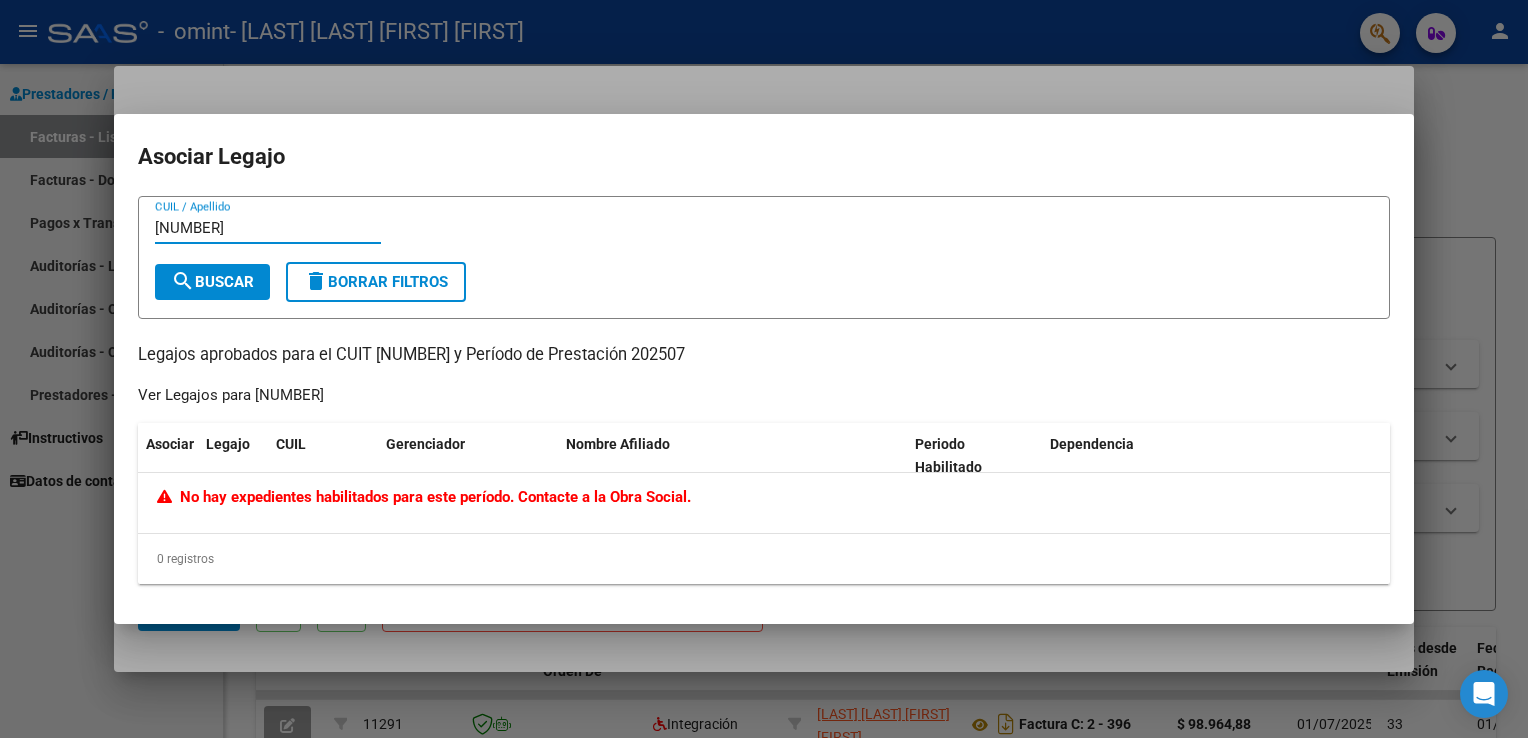 click on "[NUMBER]" at bounding box center [268, 228] 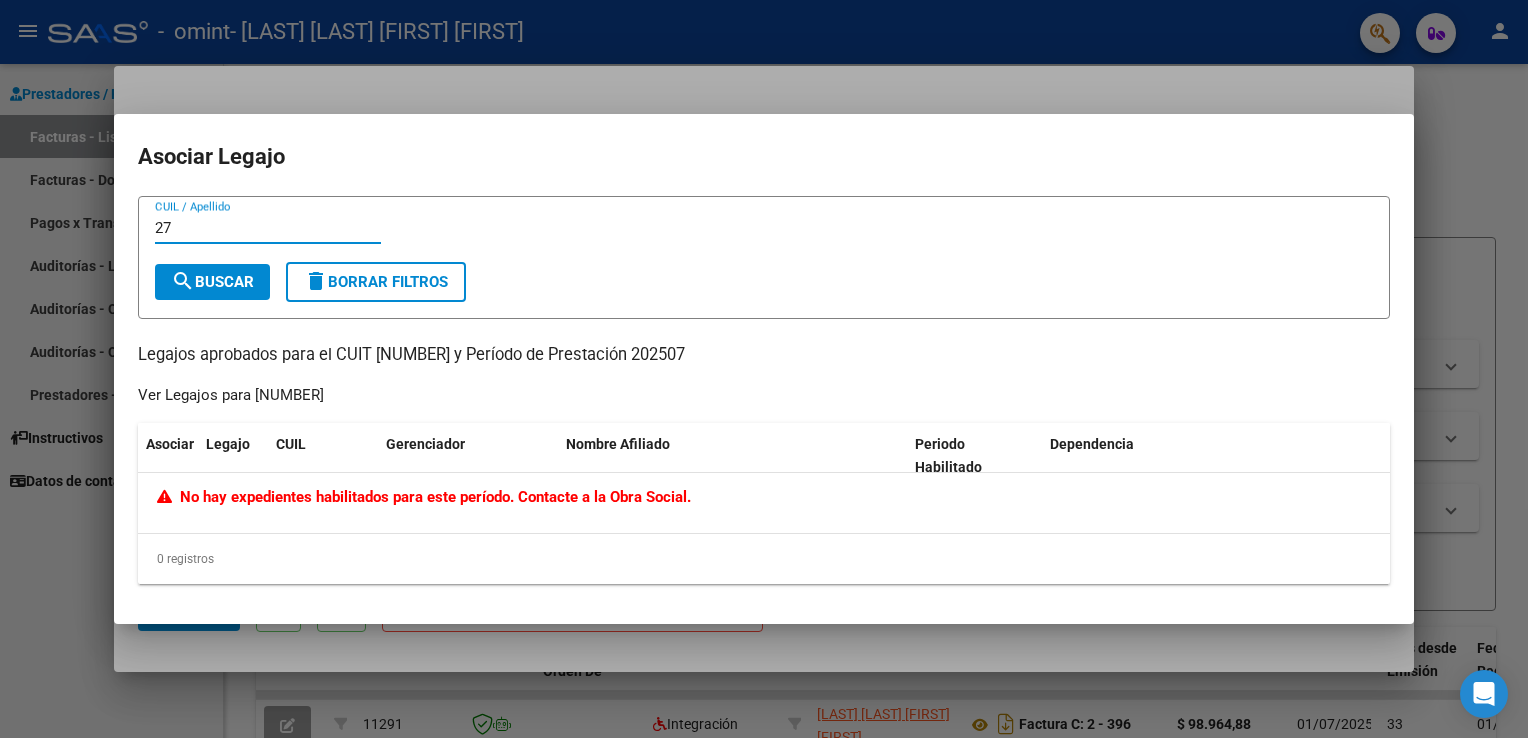 type on "2" 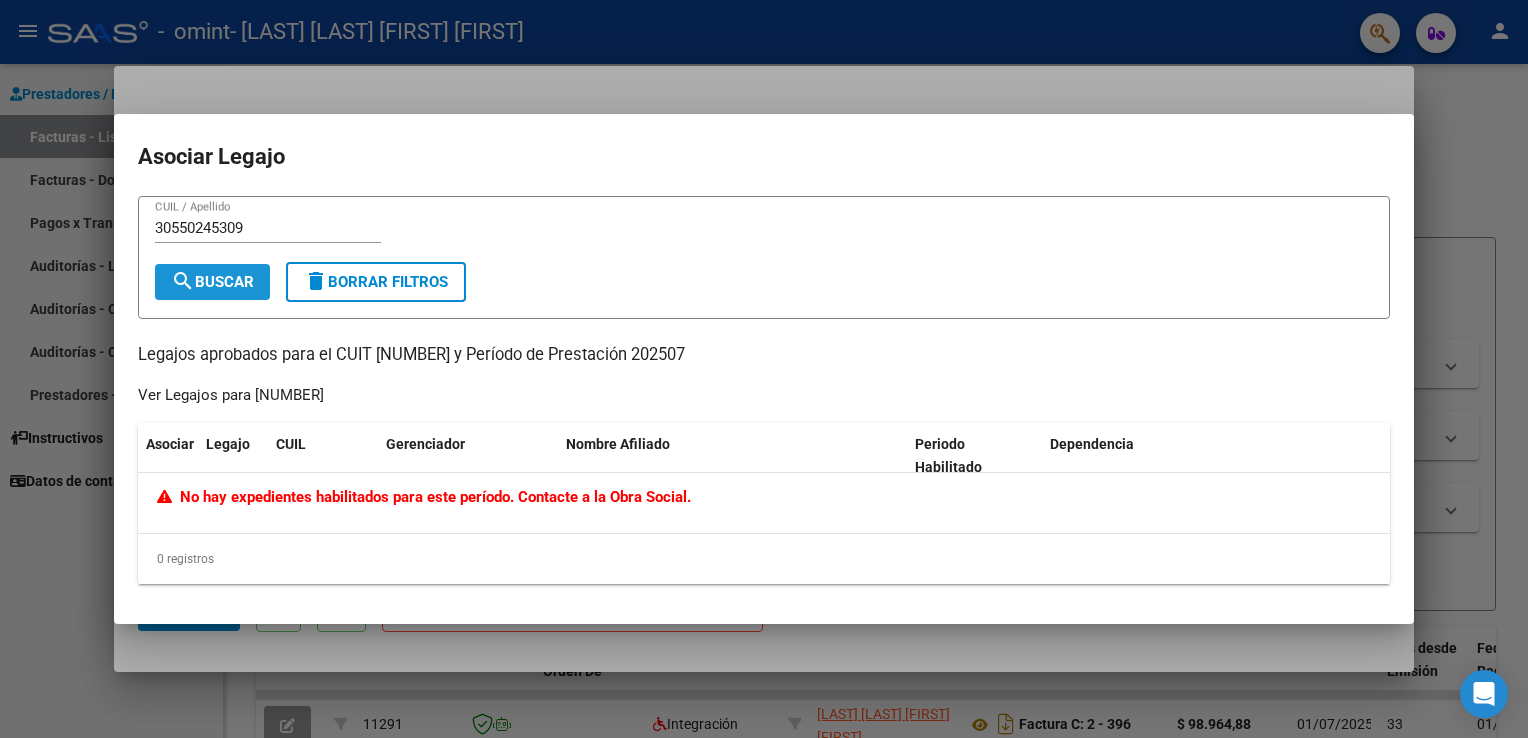 click on "search  Buscar" at bounding box center (212, 282) 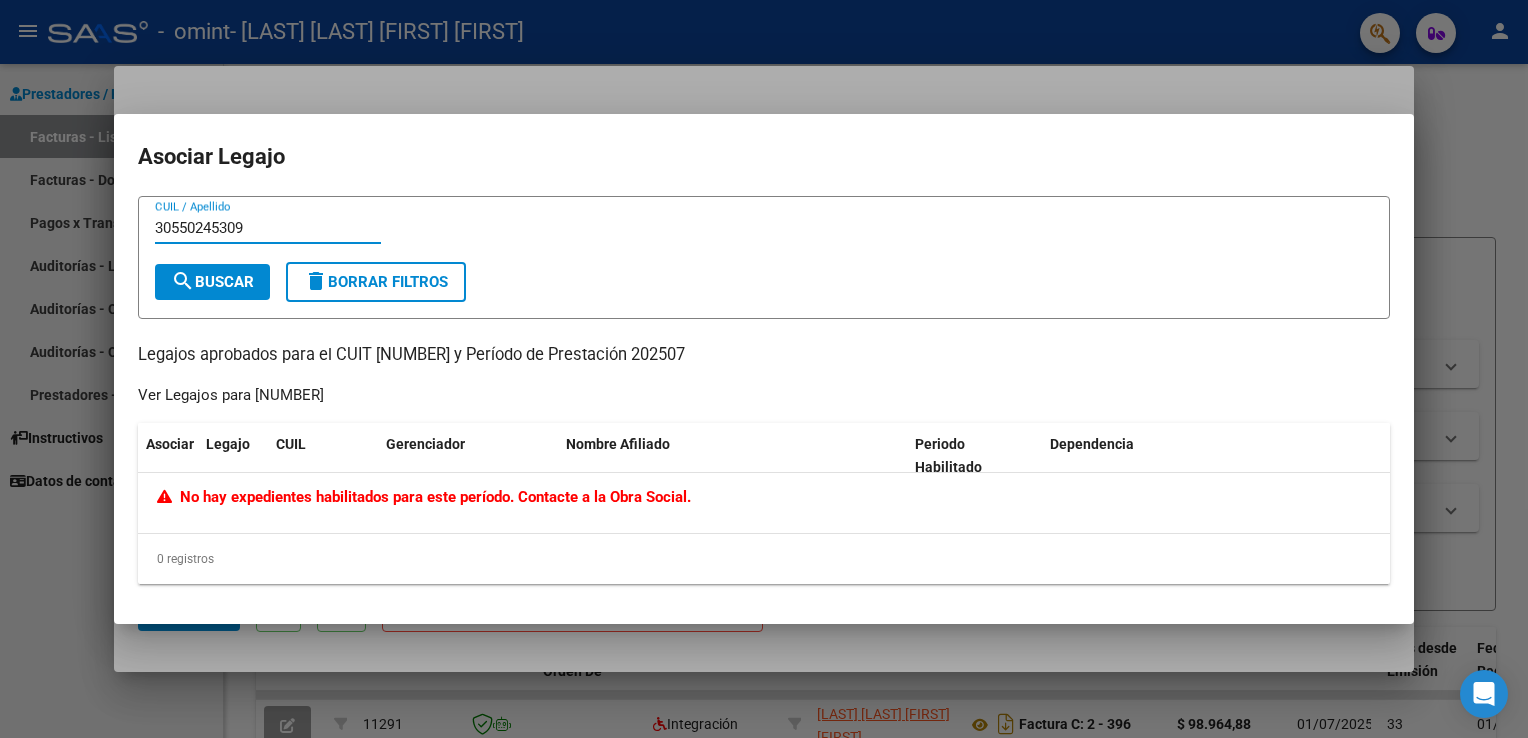 click on "30550245309" at bounding box center [268, 228] 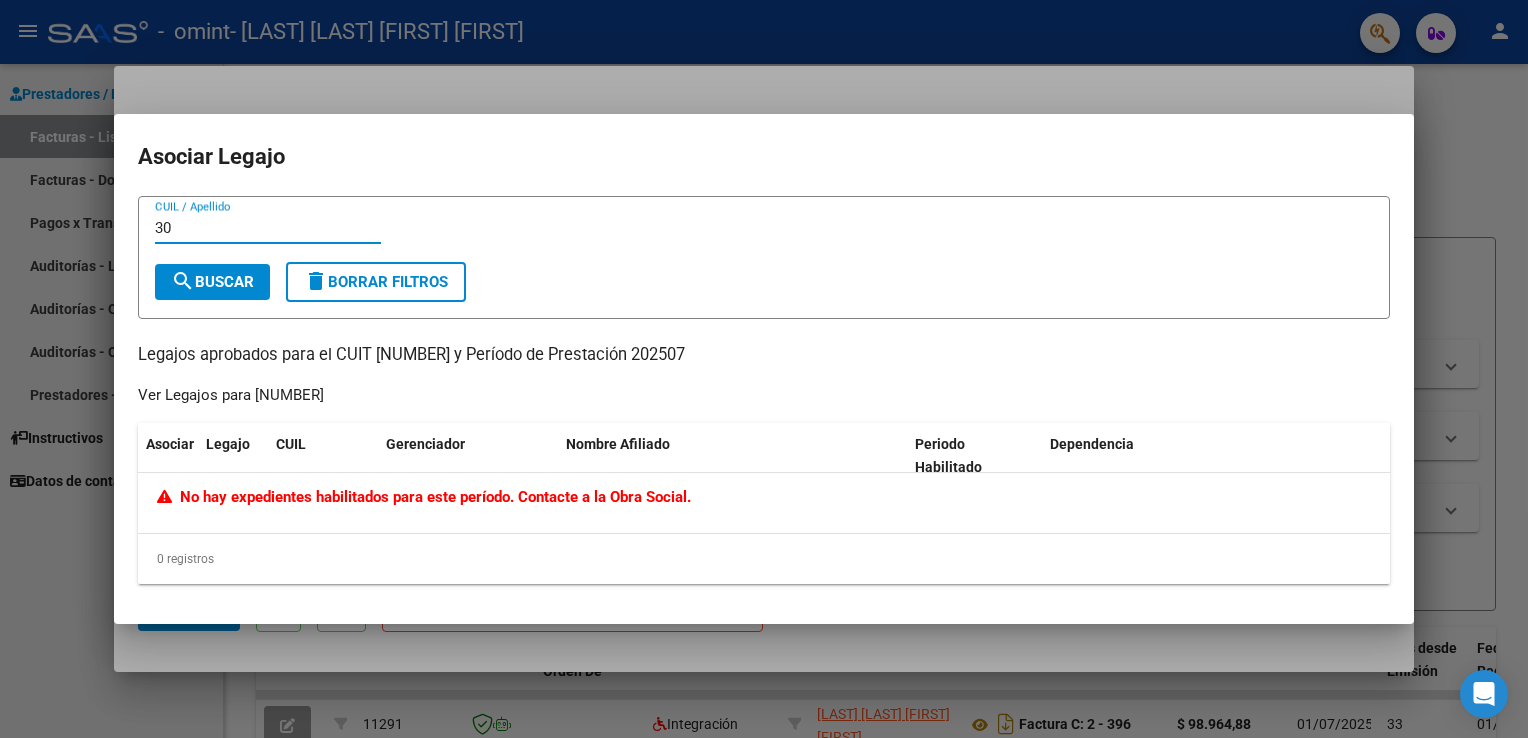 type on "3" 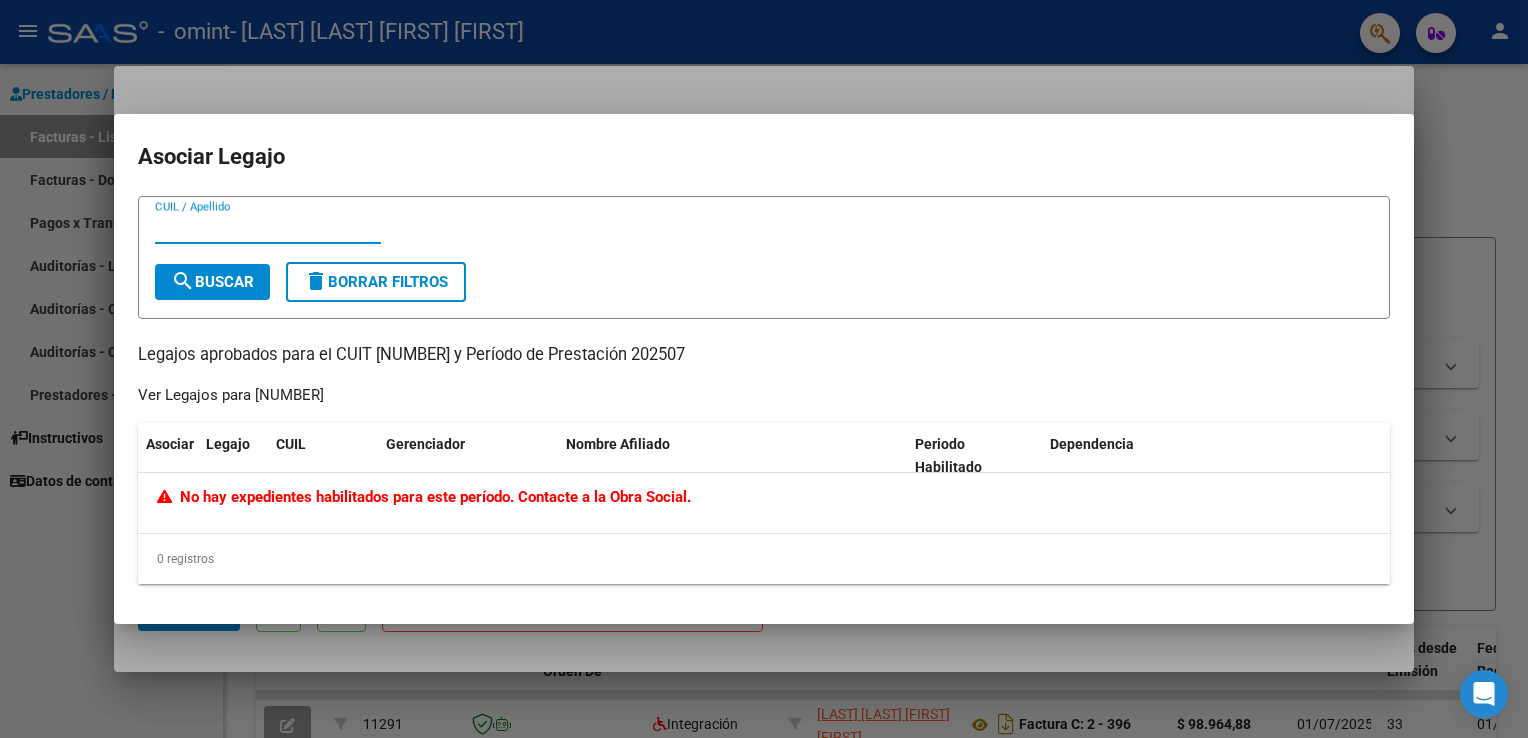 type 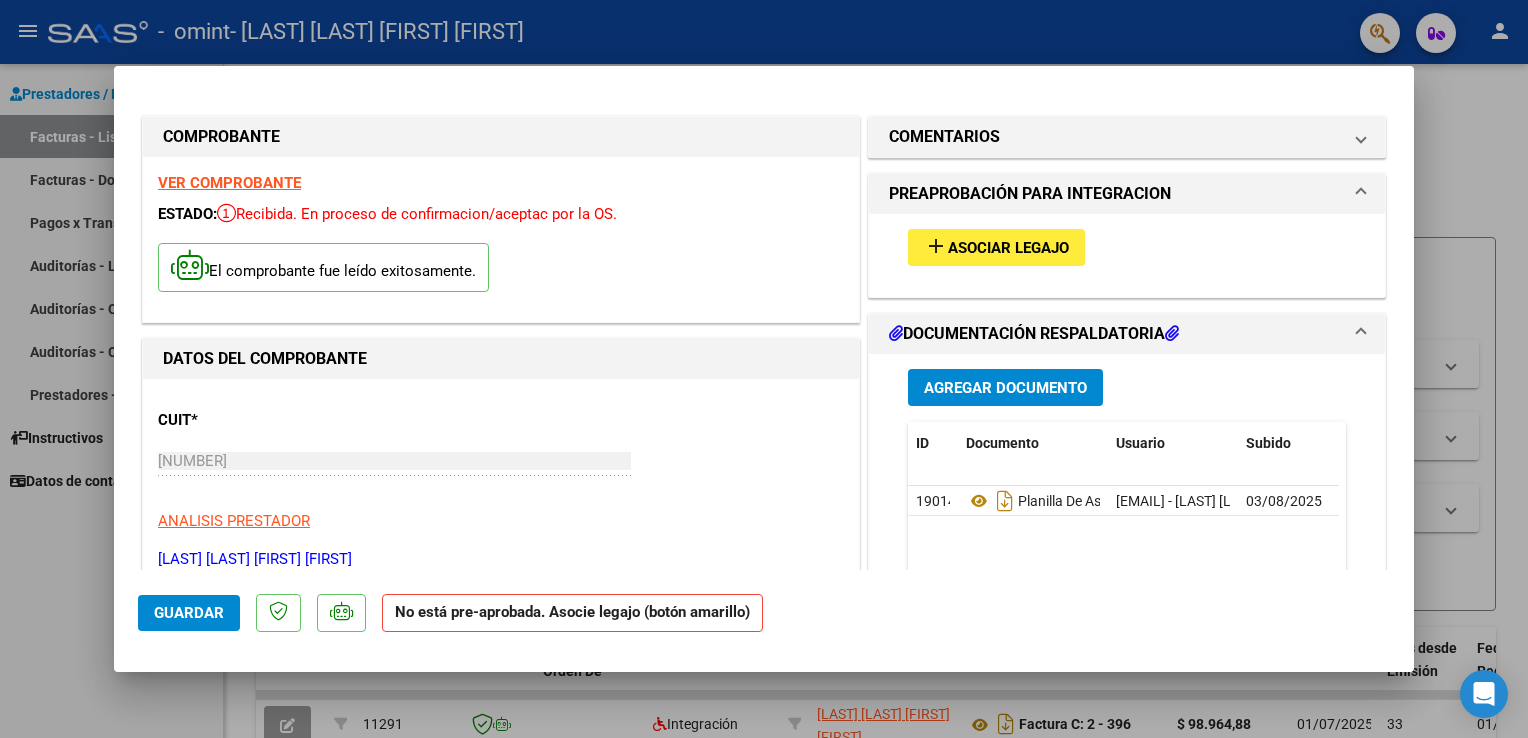 click at bounding box center [764, 369] 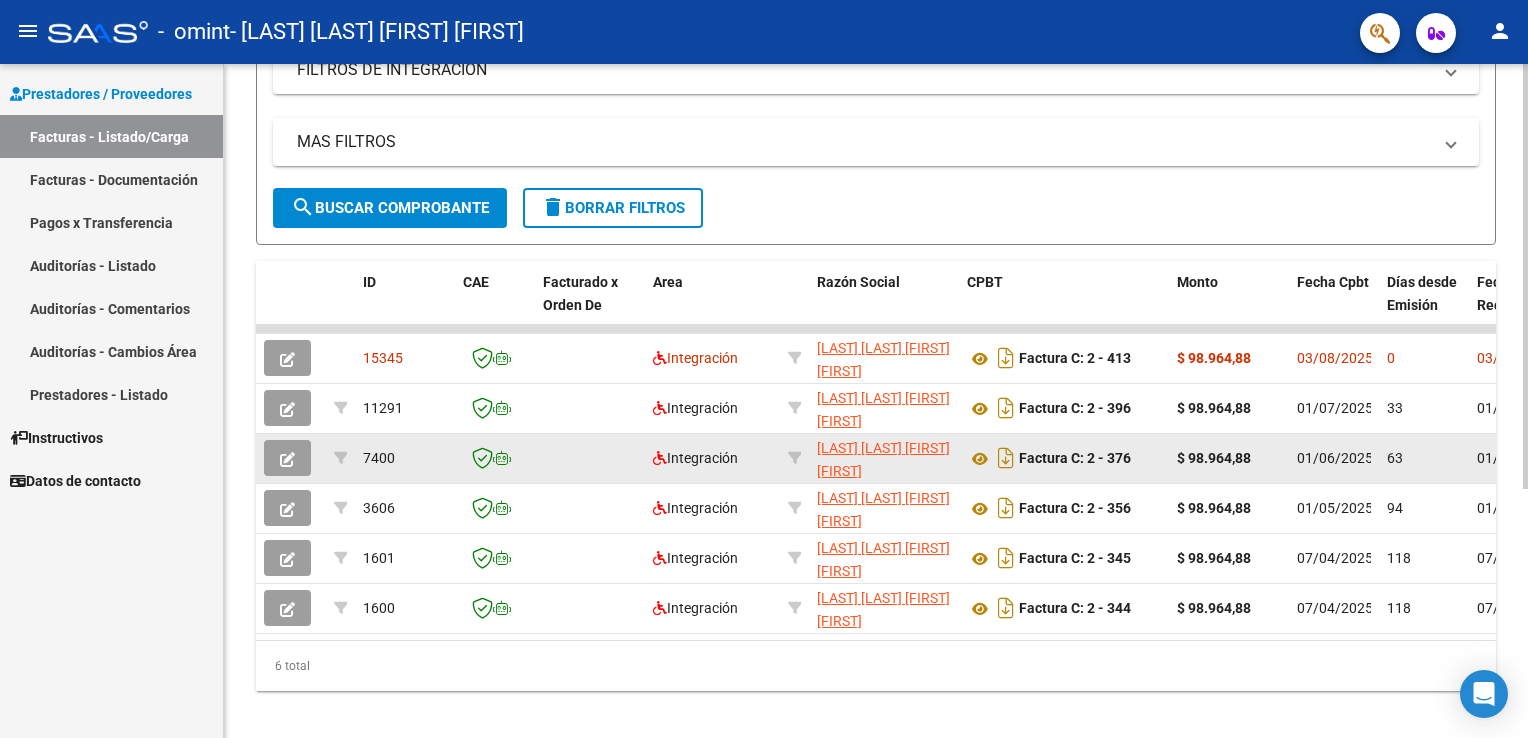 scroll, scrollTop: 395, scrollLeft: 0, axis: vertical 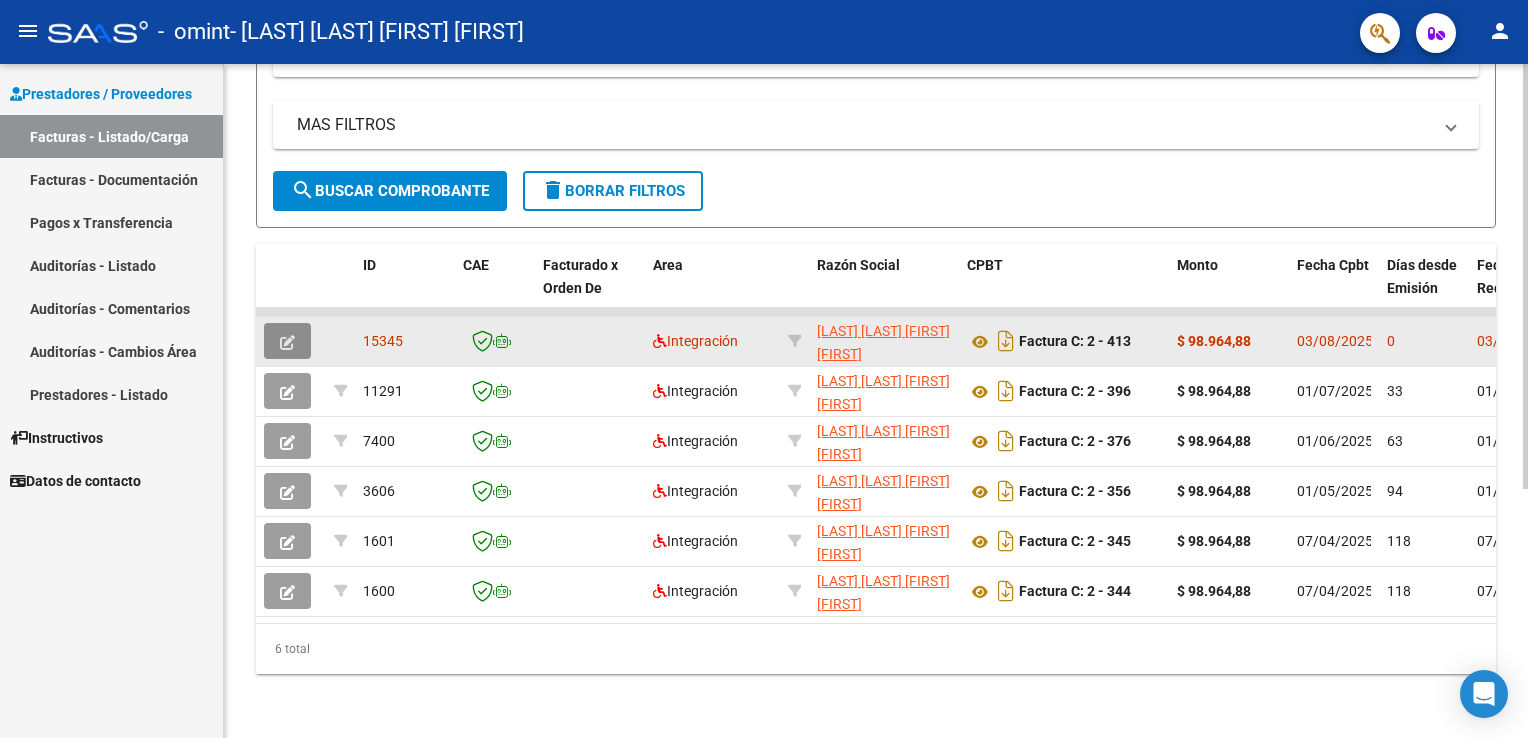 click 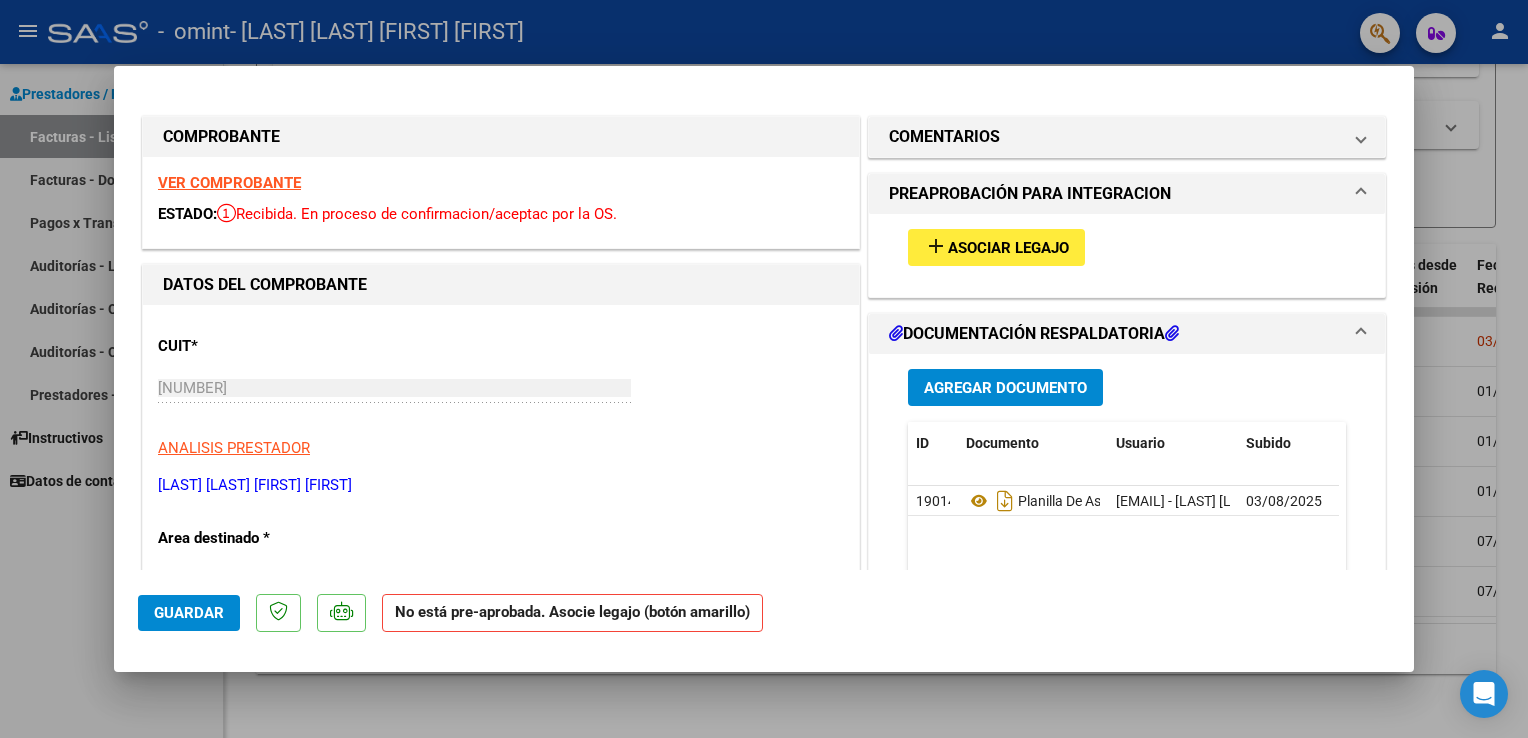 click at bounding box center (764, 369) 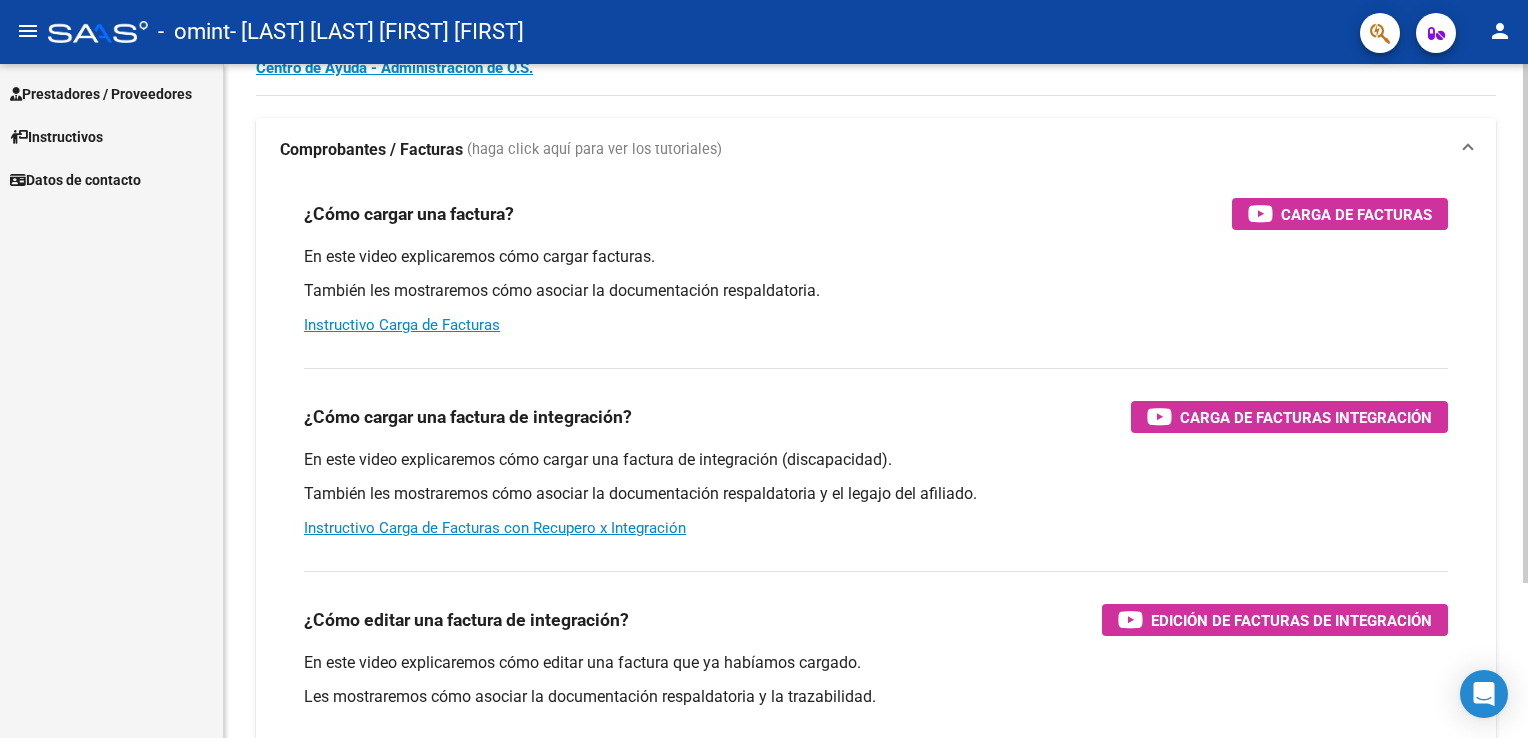 scroll, scrollTop: 2, scrollLeft: 0, axis: vertical 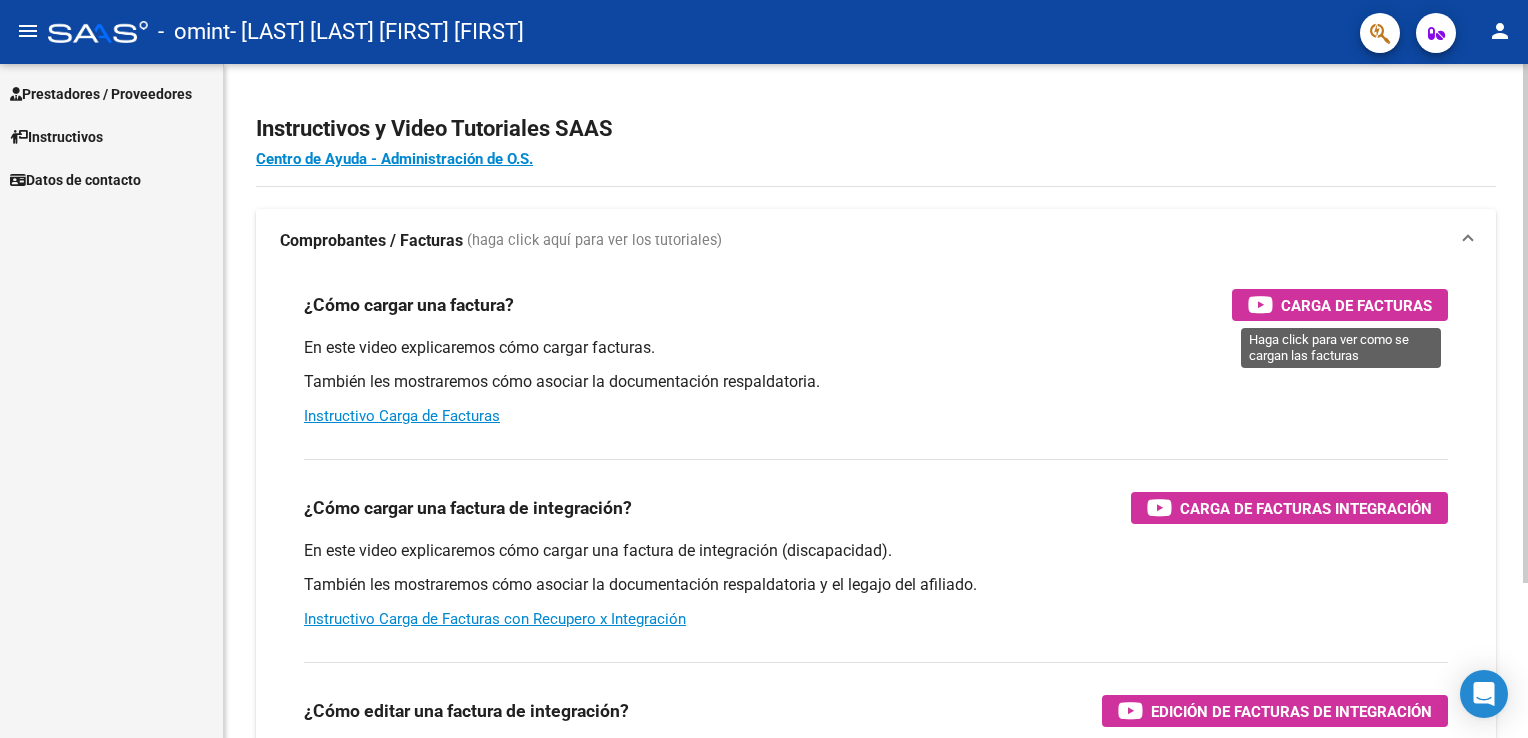 click on "Carga de Facturas" at bounding box center (1356, 305) 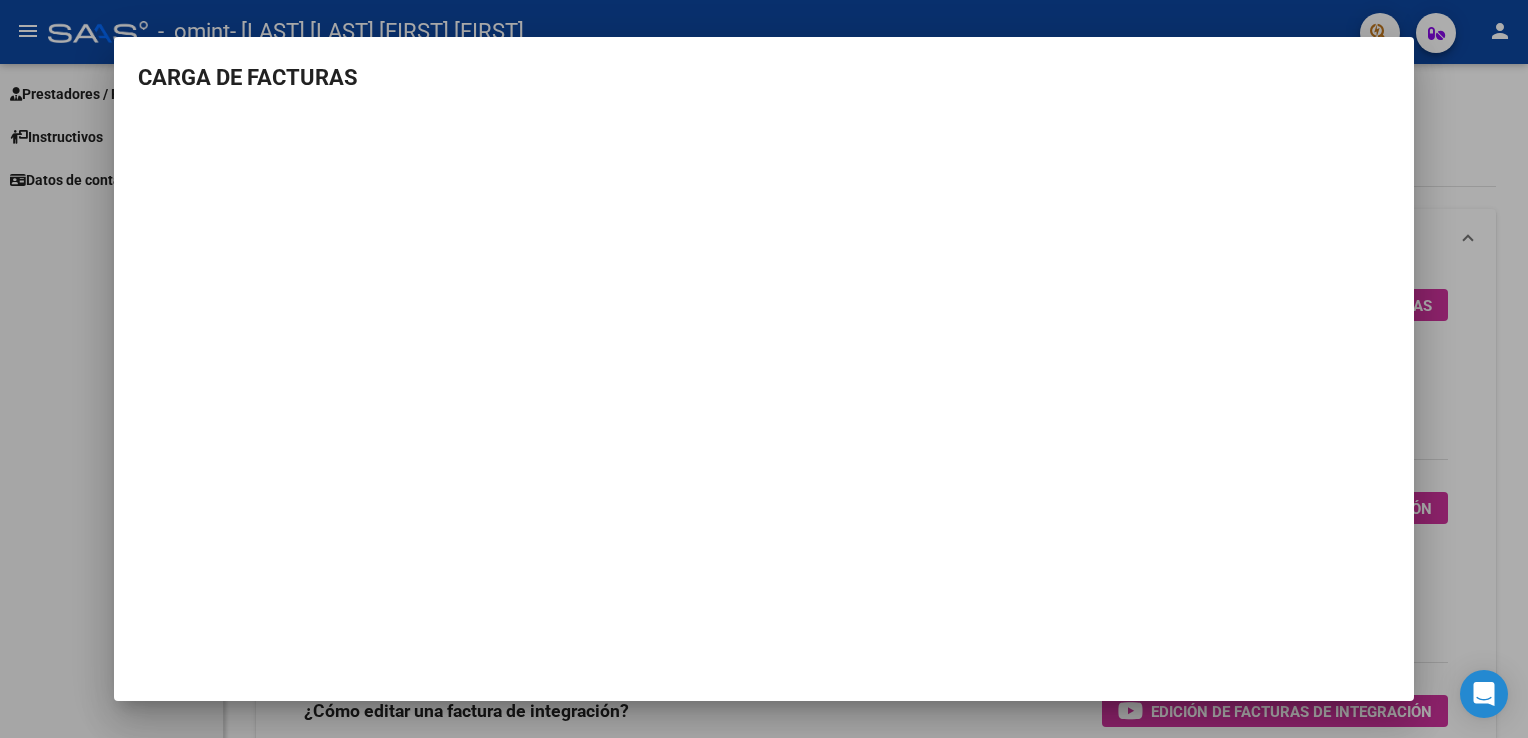 click at bounding box center (764, 369) 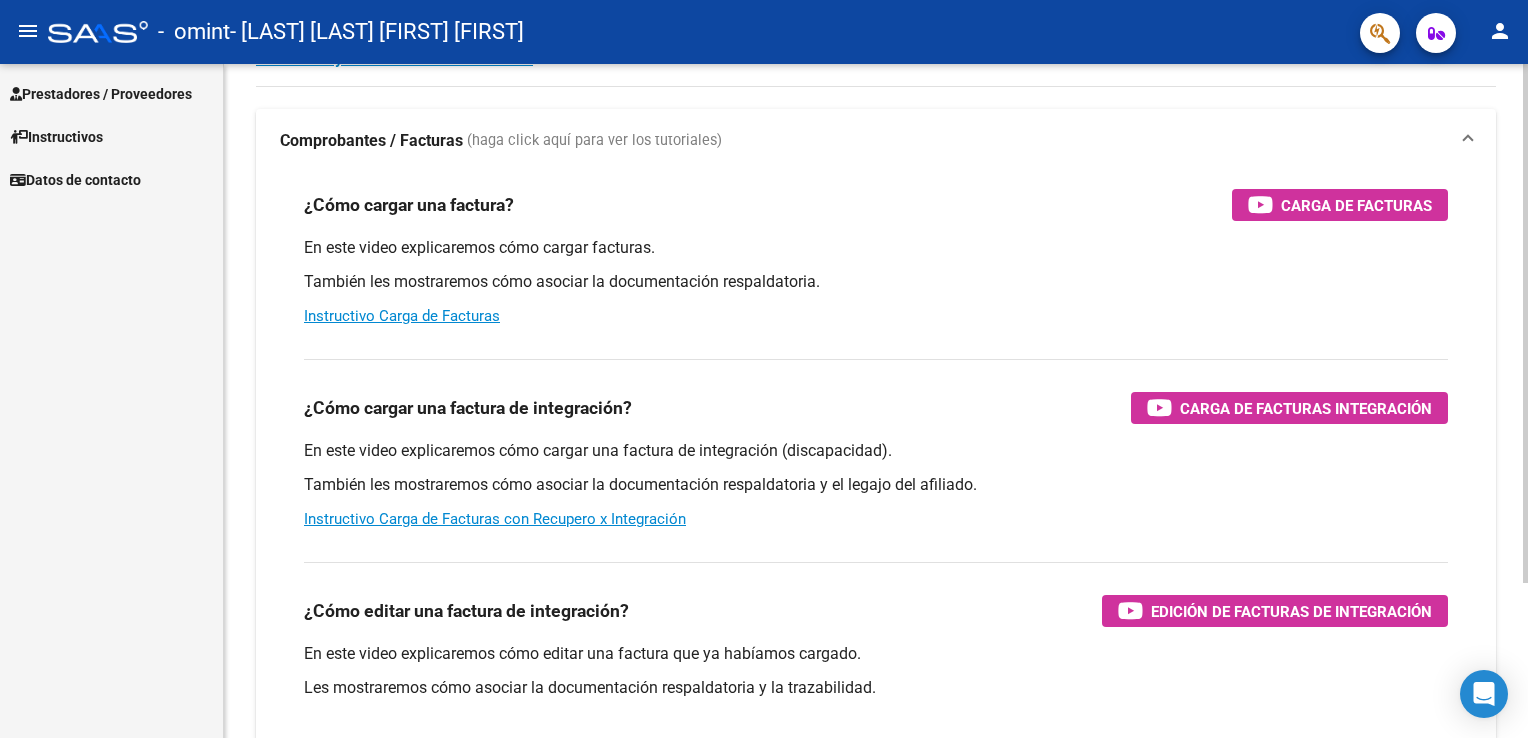 scroll, scrollTop: 202, scrollLeft: 0, axis: vertical 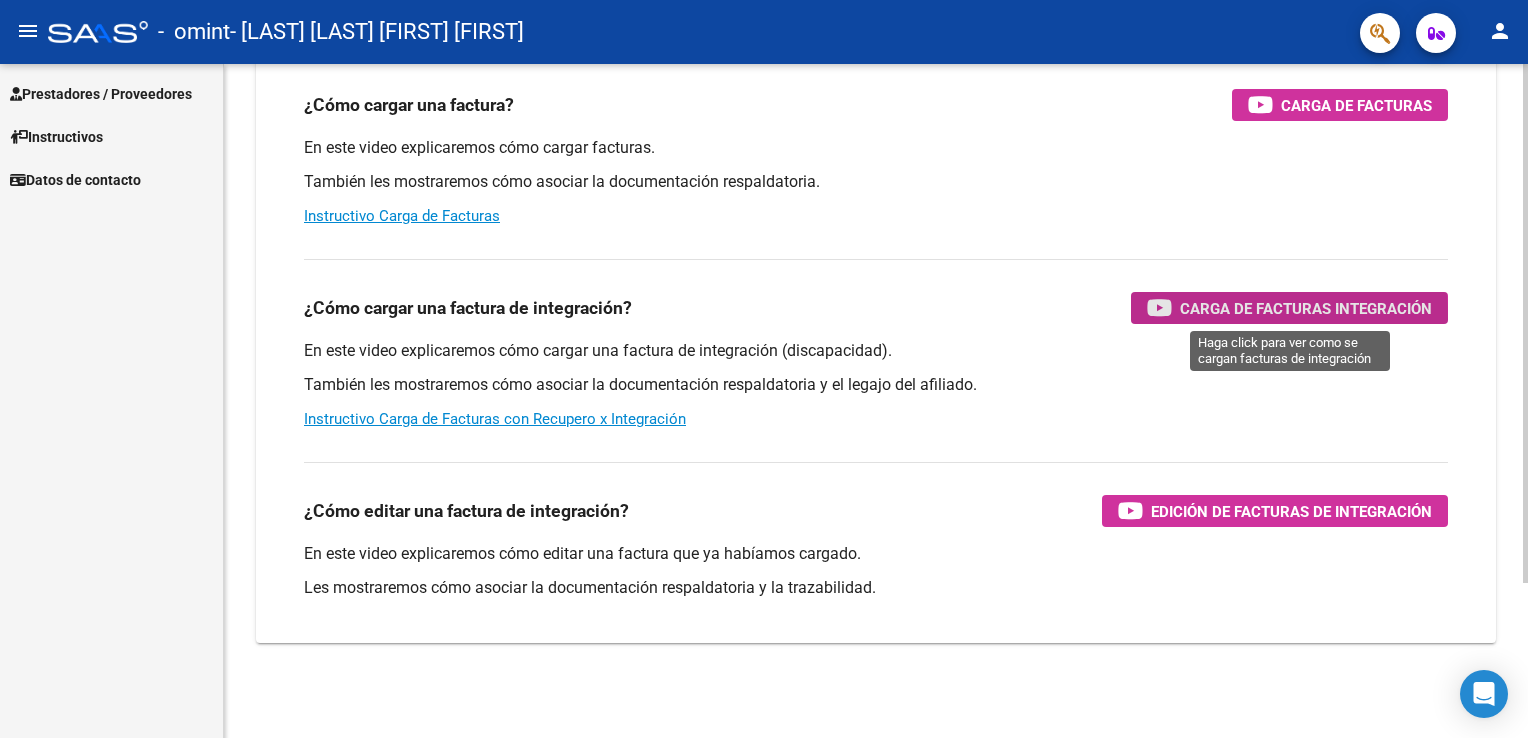 click on "Carga de Facturas Integración" at bounding box center [1289, 308] 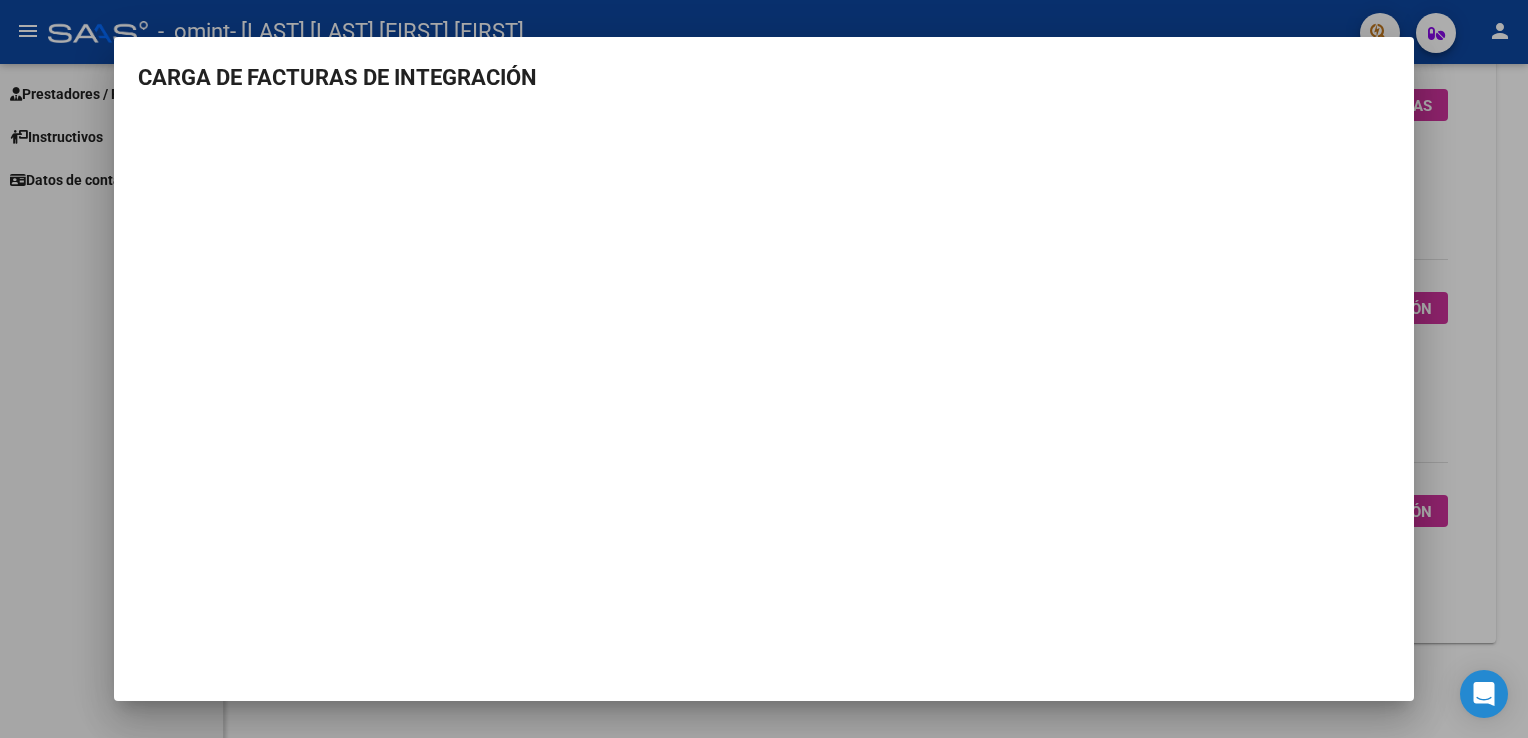 click at bounding box center [764, 369] 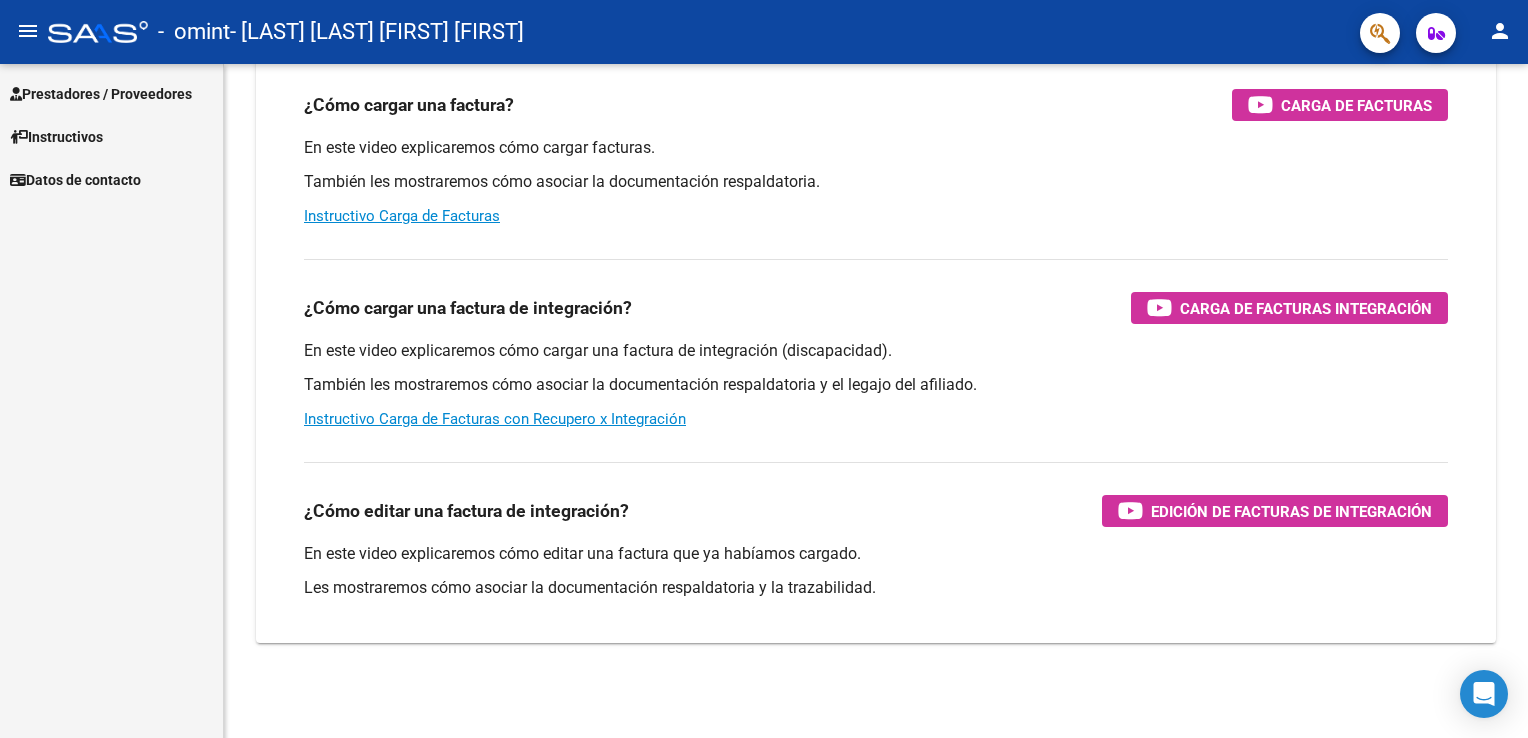 click on "Prestadores / Proveedores" at bounding box center (111, 93) 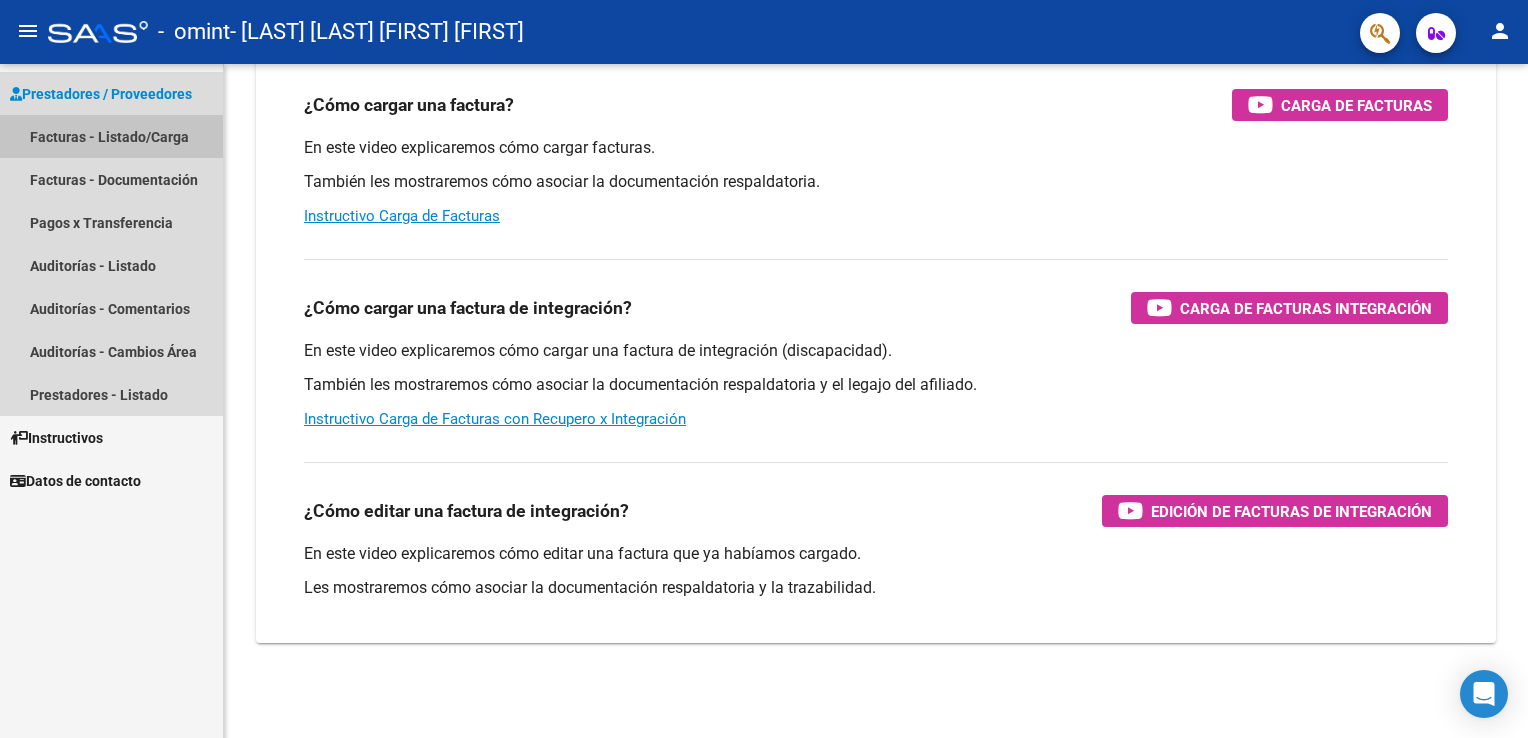 click on "Facturas - Listado/Carga" at bounding box center [111, 136] 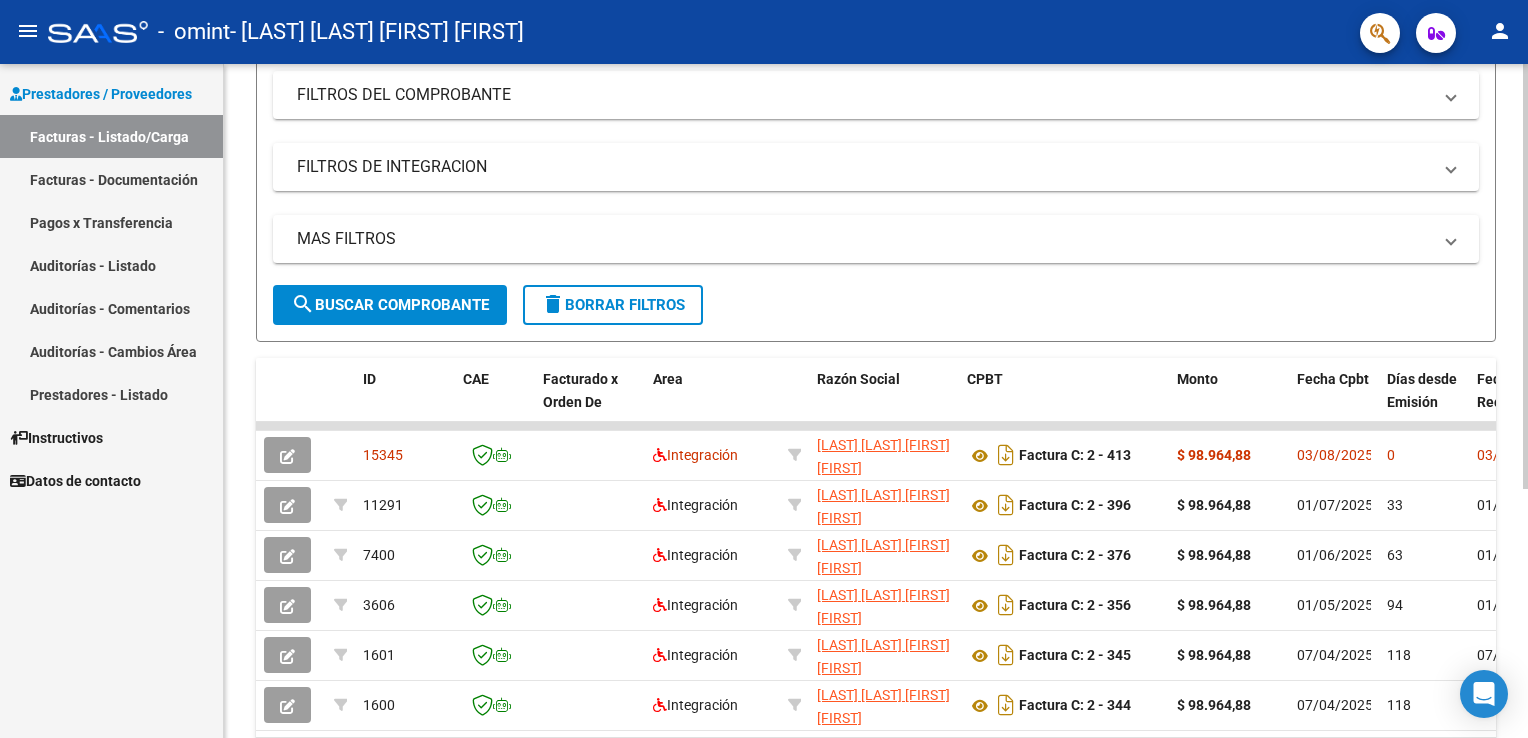 scroll, scrollTop: 300, scrollLeft: 0, axis: vertical 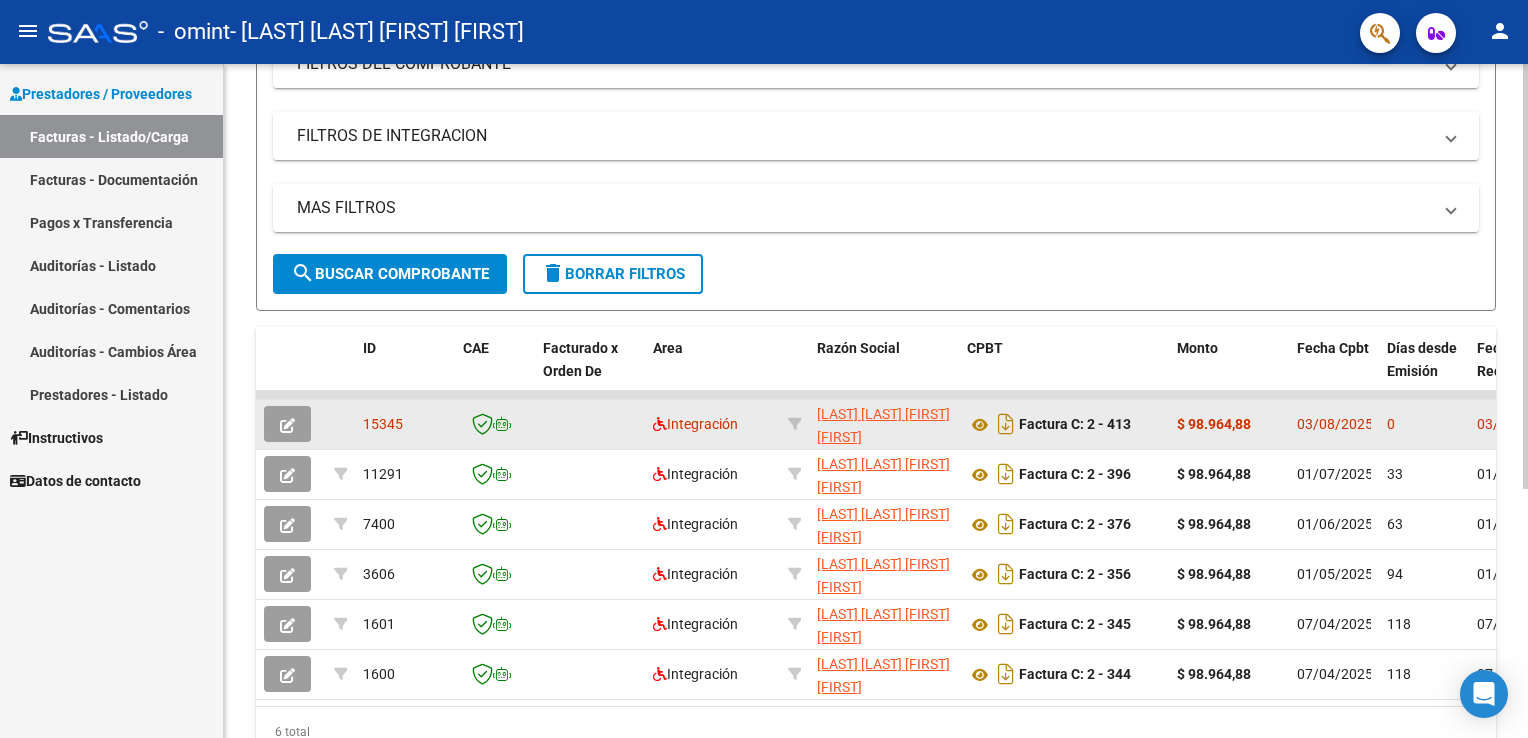 click 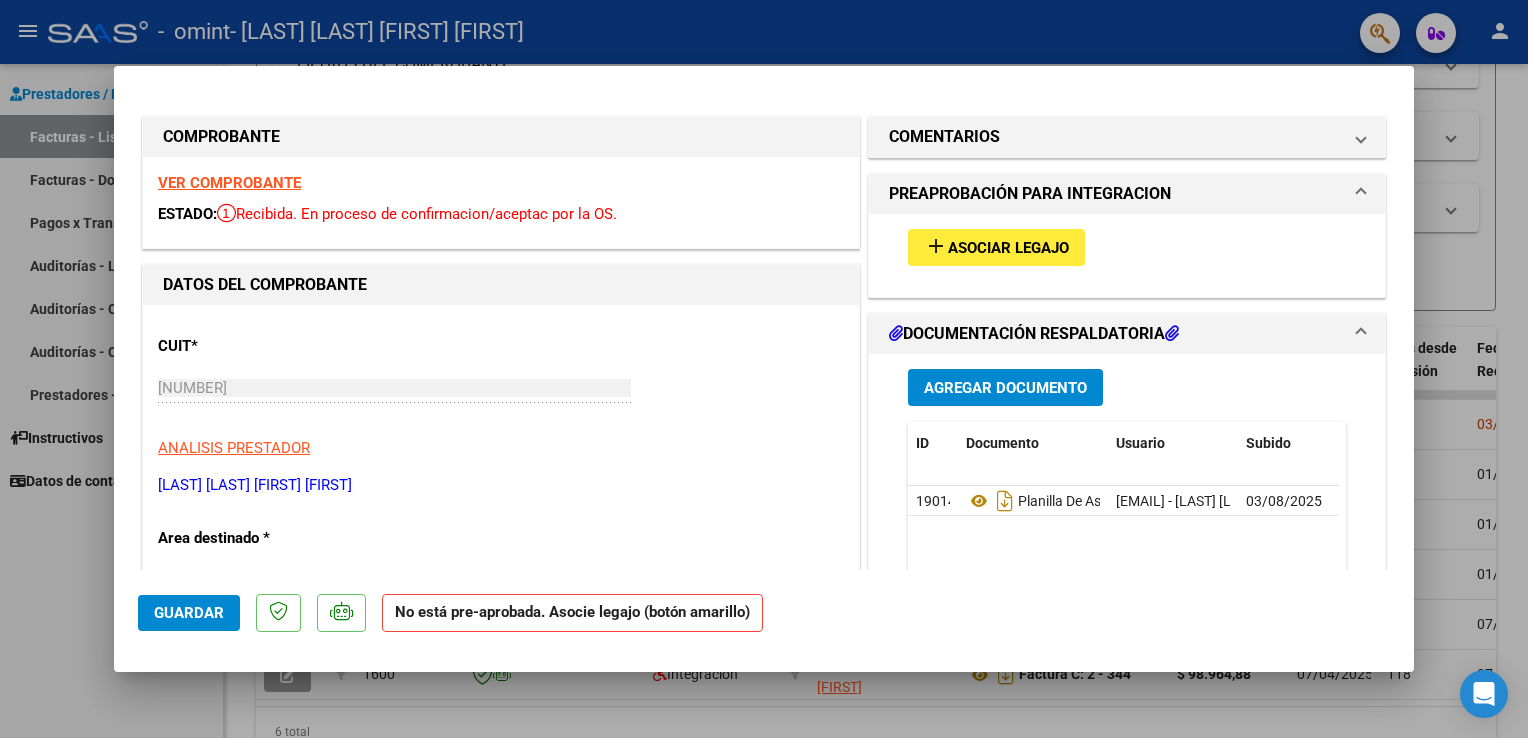 click on "Asociar Legajo" at bounding box center (1008, 248) 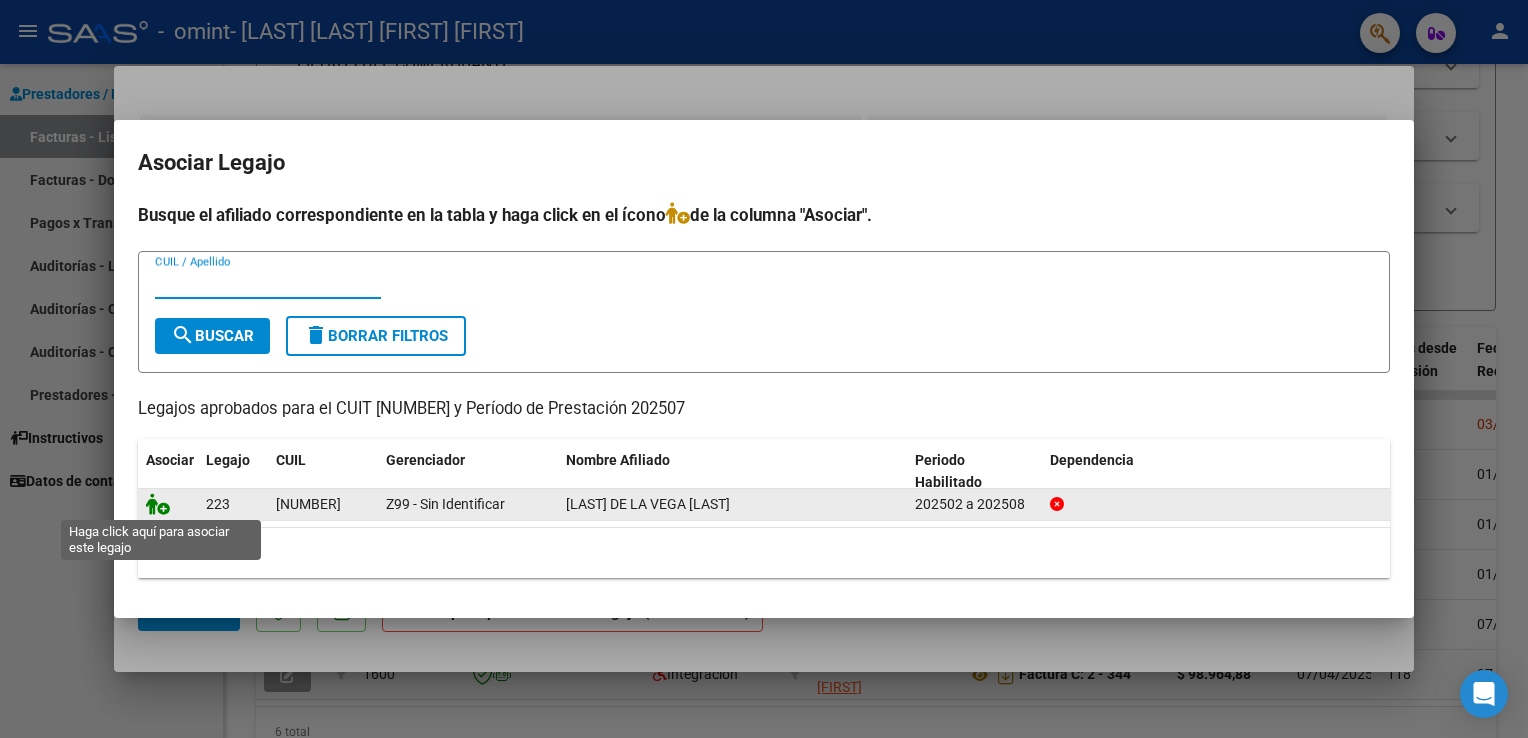 click 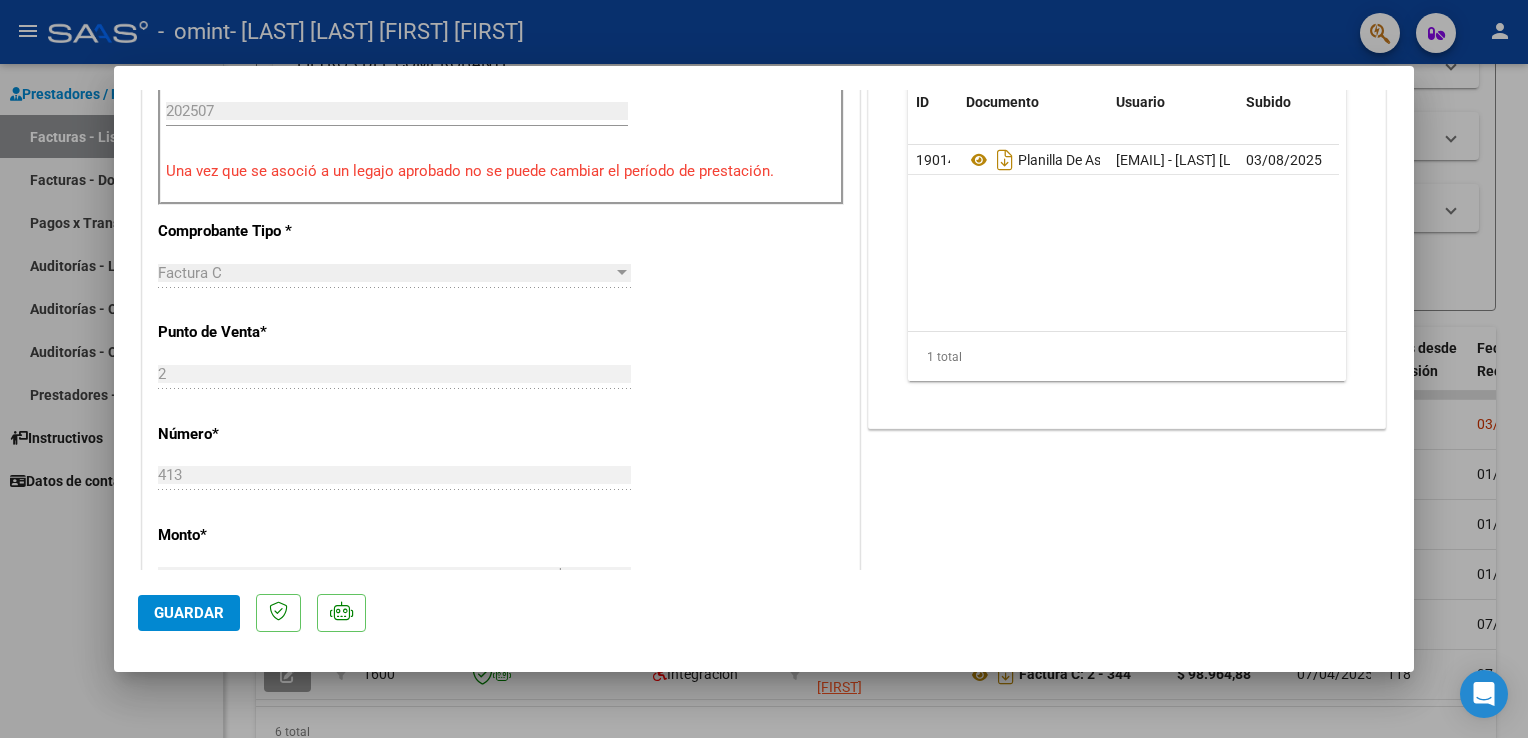 scroll, scrollTop: 500, scrollLeft: 0, axis: vertical 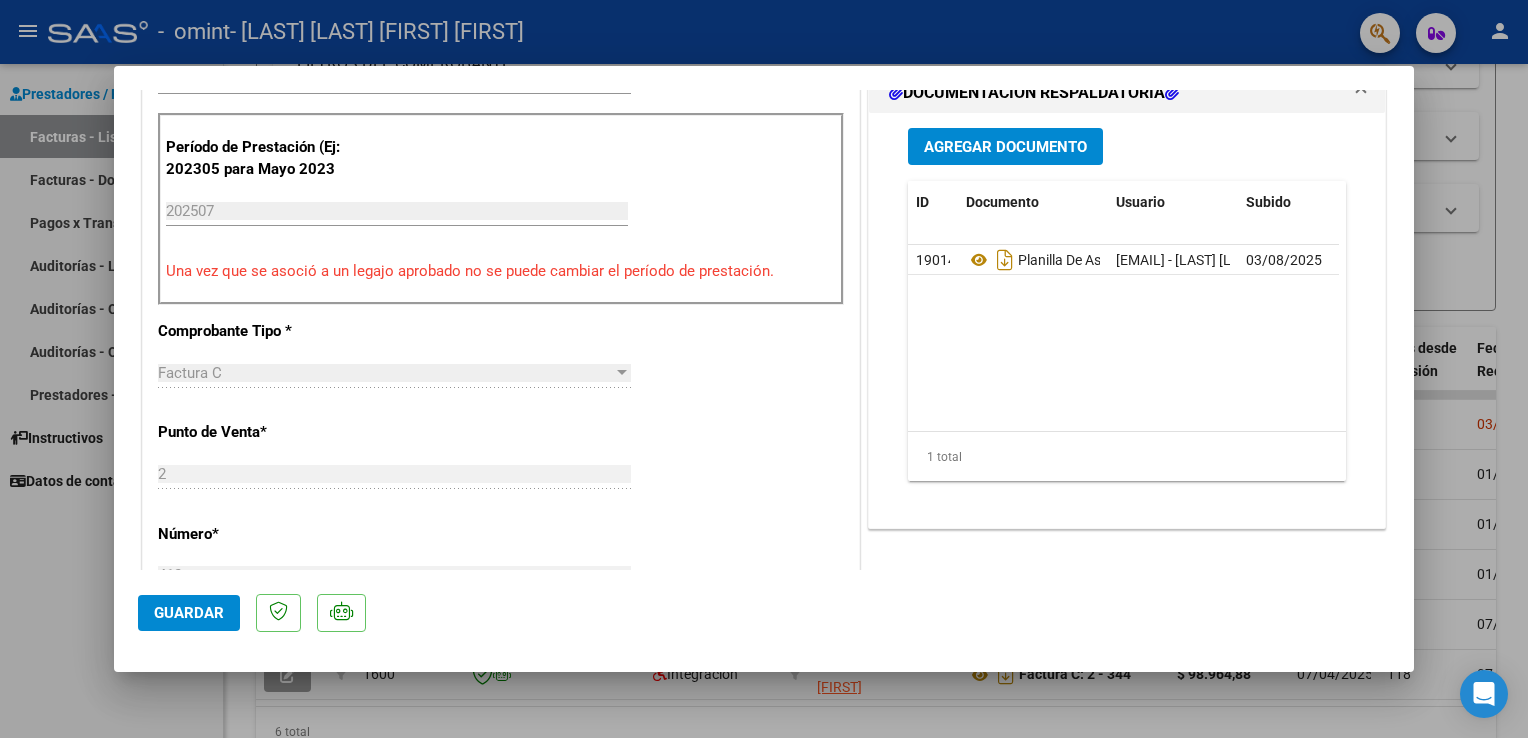 click on "Guardar" 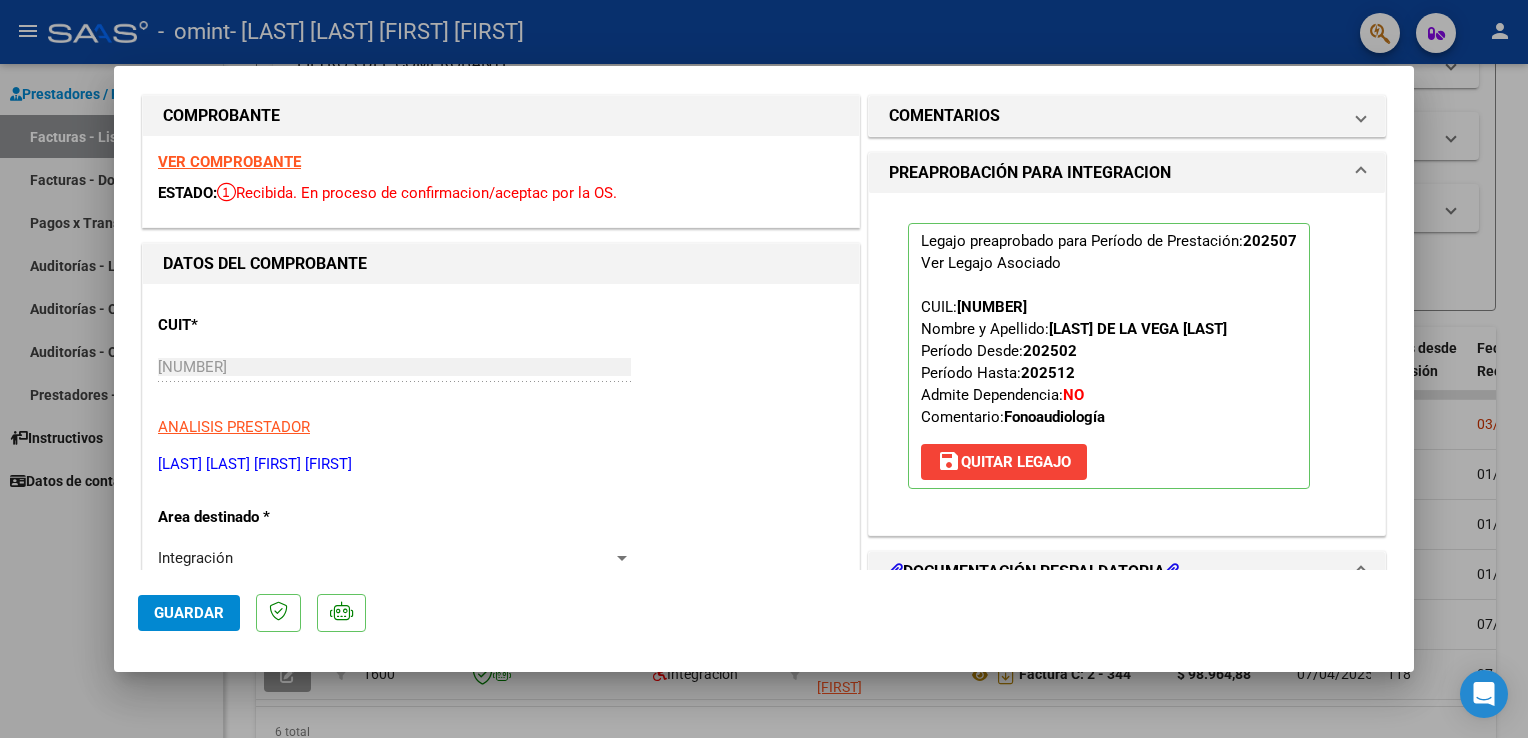 scroll, scrollTop: 0, scrollLeft: 0, axis: both 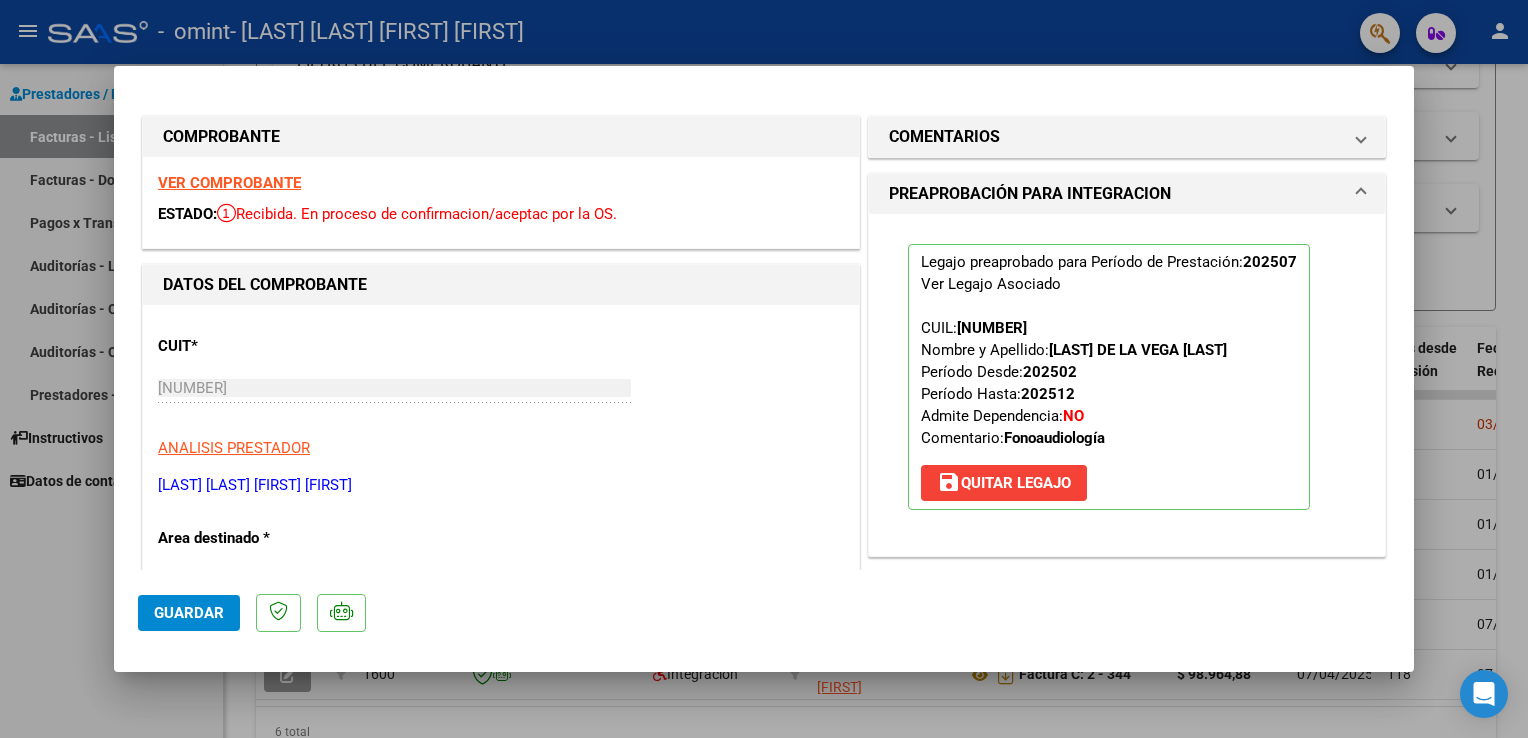 click on "VER COMPROBANTE" at bounding box center [229, 183] 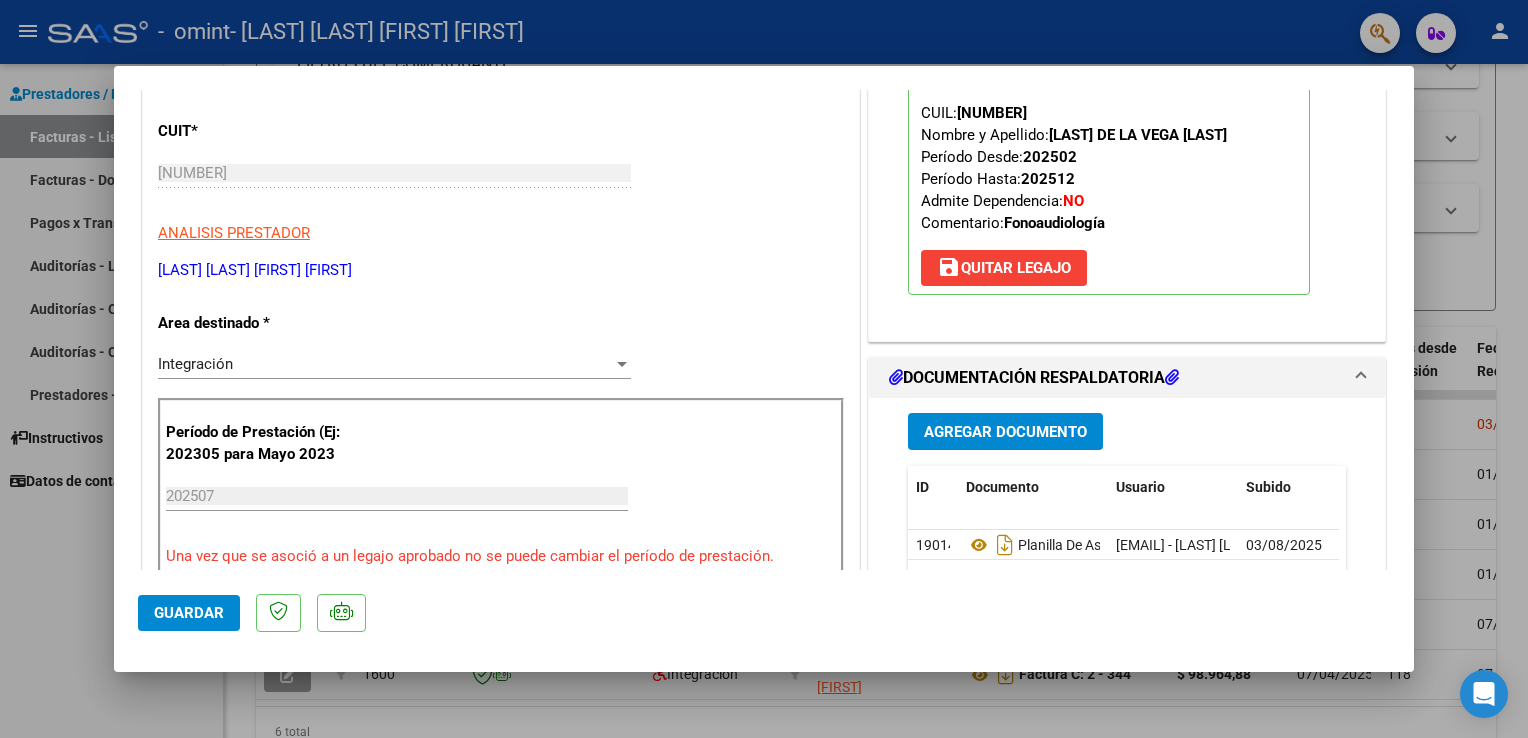 scroll, scrollTop: 300, scrollLeft: 0, axis: vertical 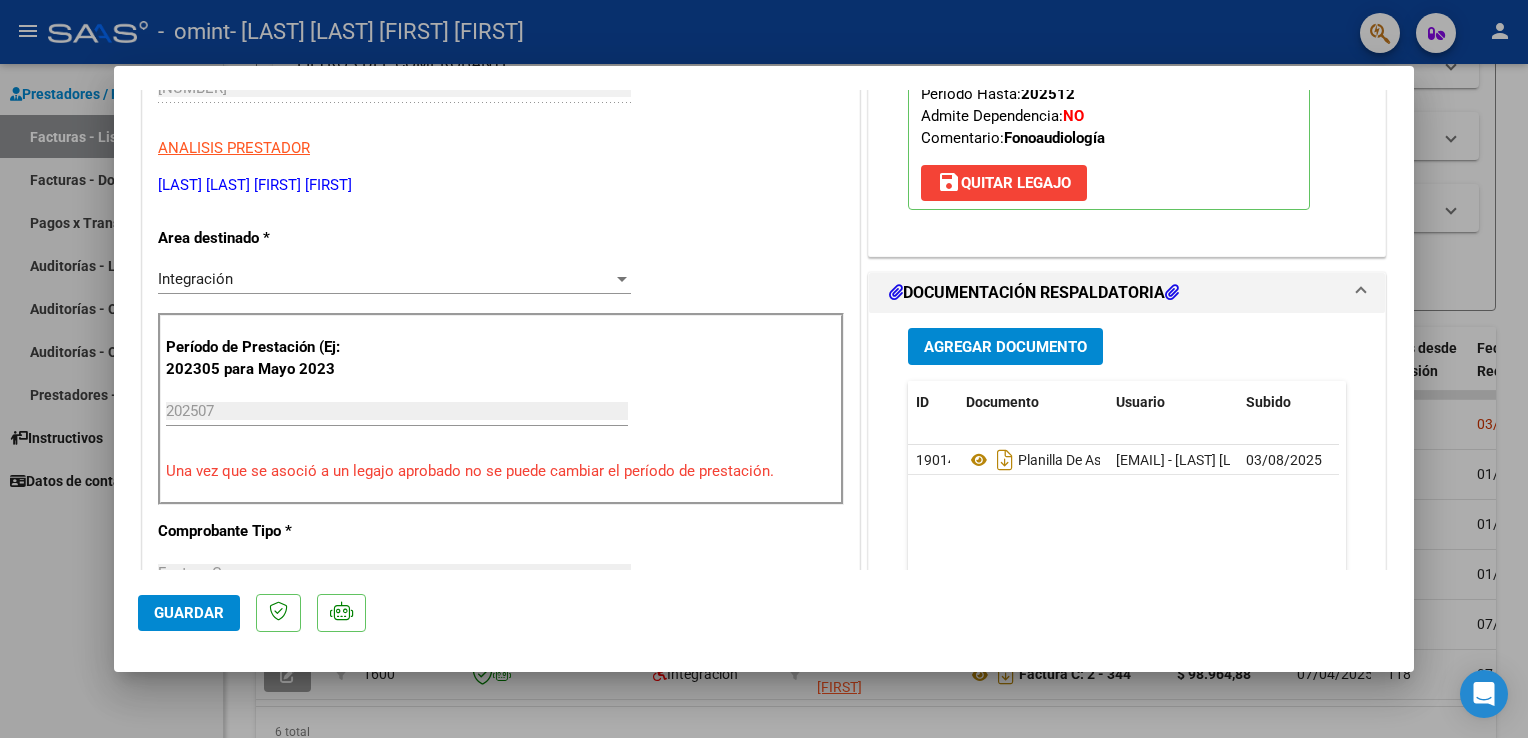 click at bounding box center (764, 369) 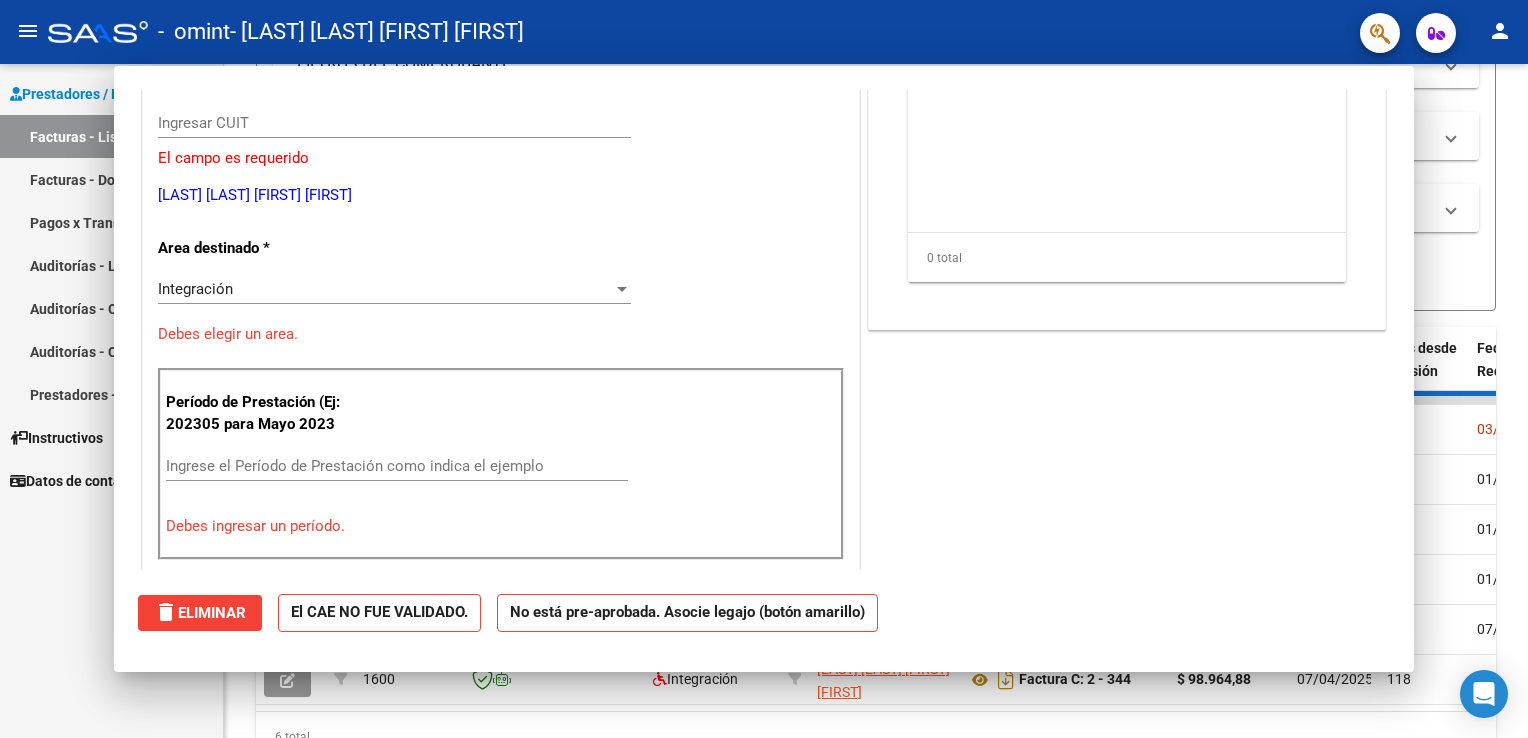 scroll, scrollTop: 0, scrollLeft: 0, axis: both 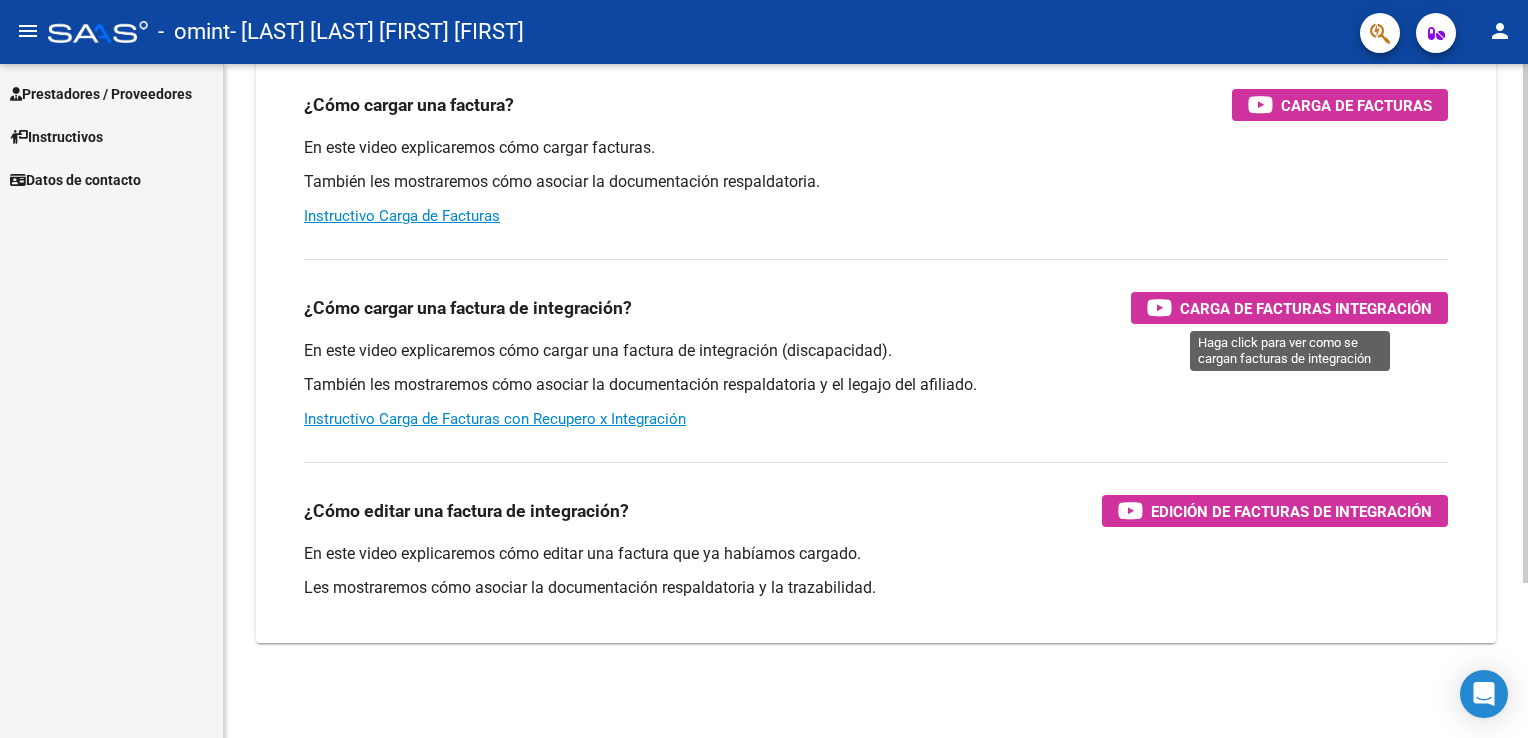 click on "Carga de Facturas Integración" at bounding box center (1306, 308) 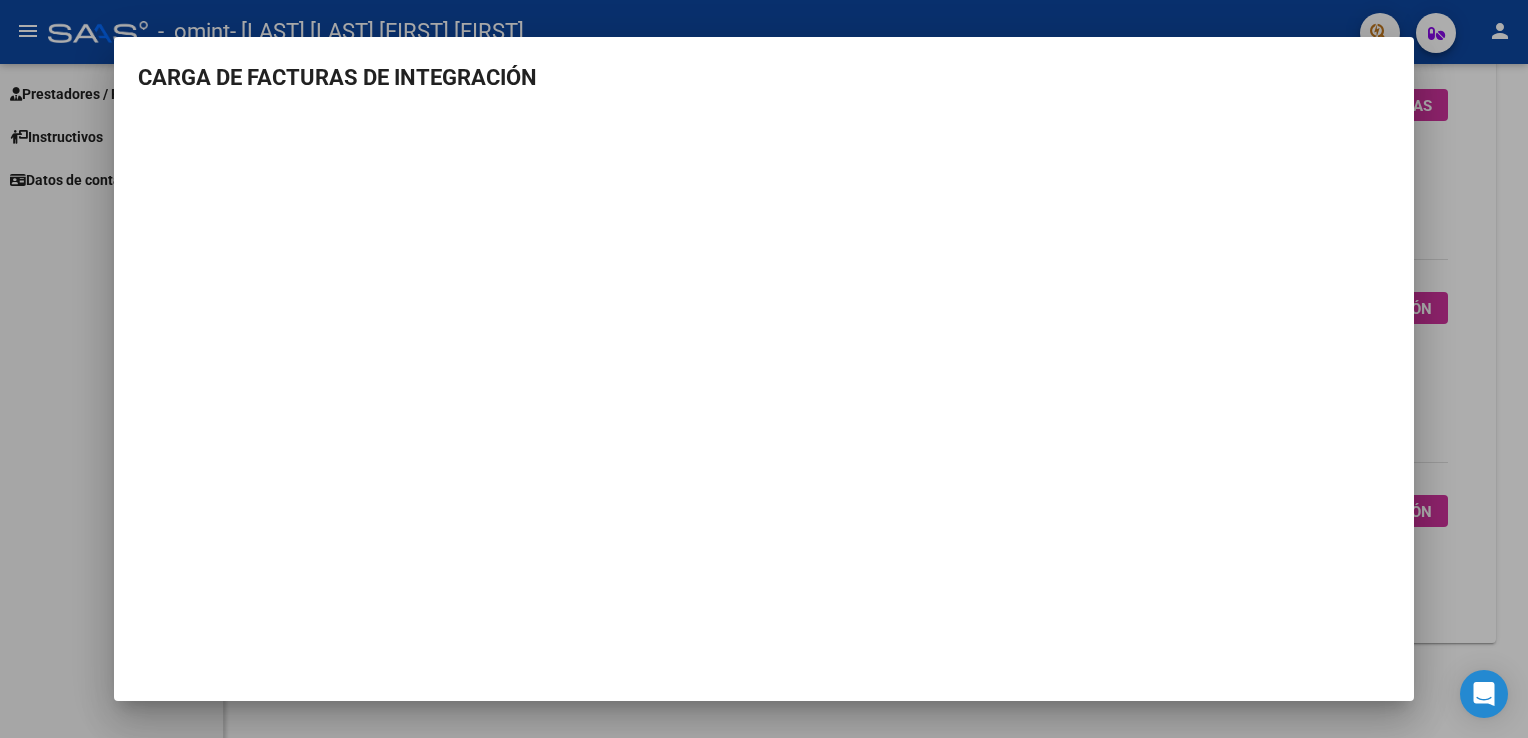 click at bounding box center [764, 369] 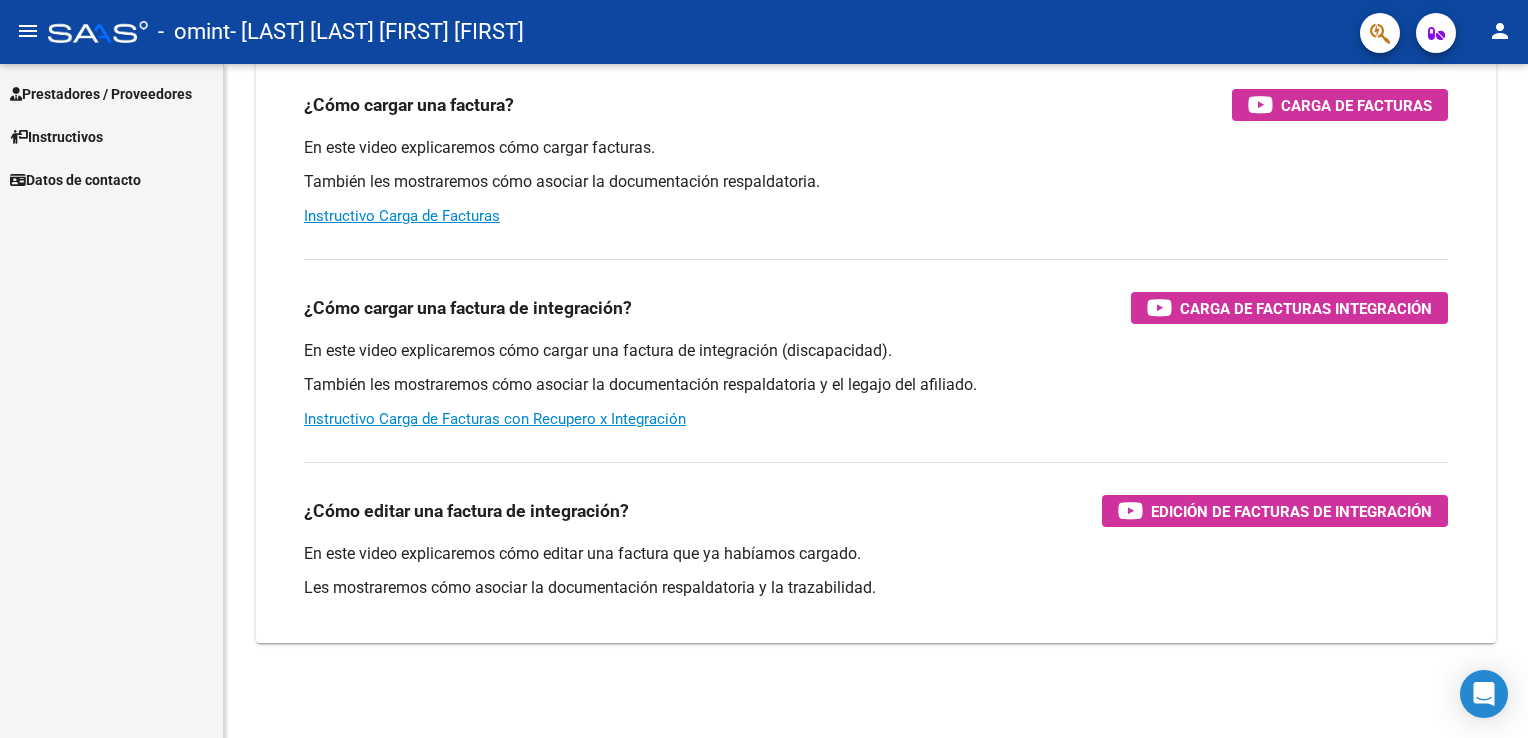 click on "Prestadores / Proveedores" at bounding box center (101, 94) 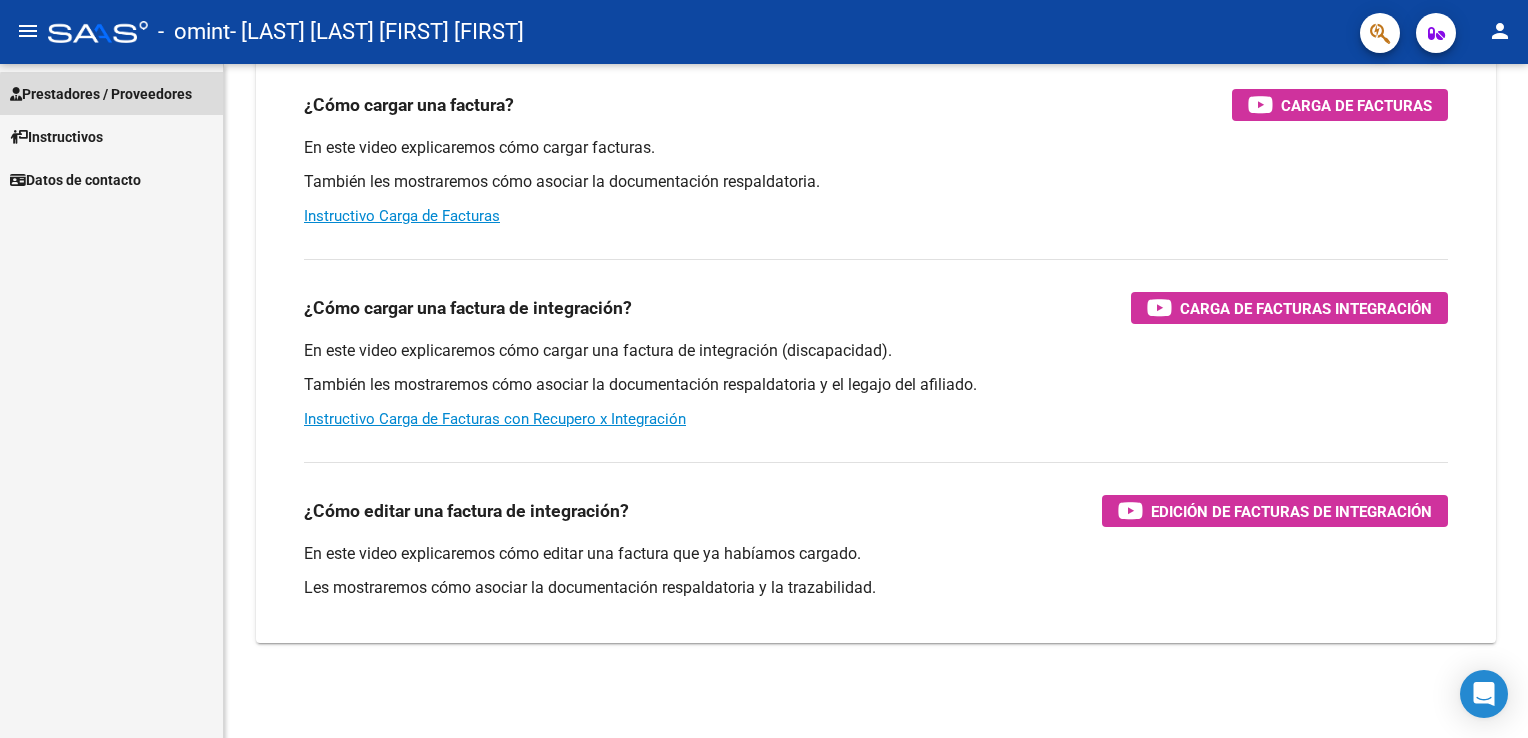 click on "Prestadores / Proveedores" at bounding box center [101, 94] 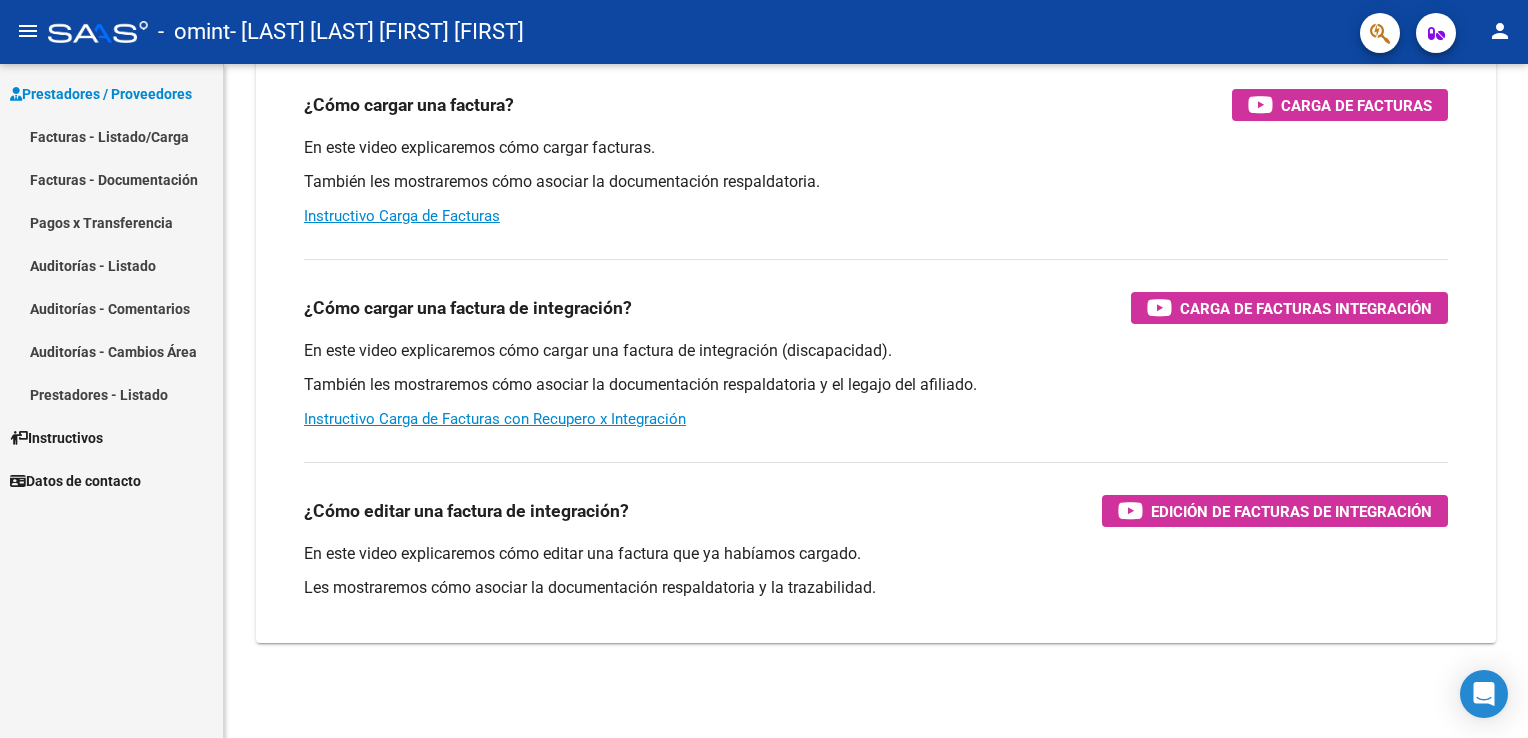 click on "Facturas - Listado/Carga" at bounding box center [111, 136] 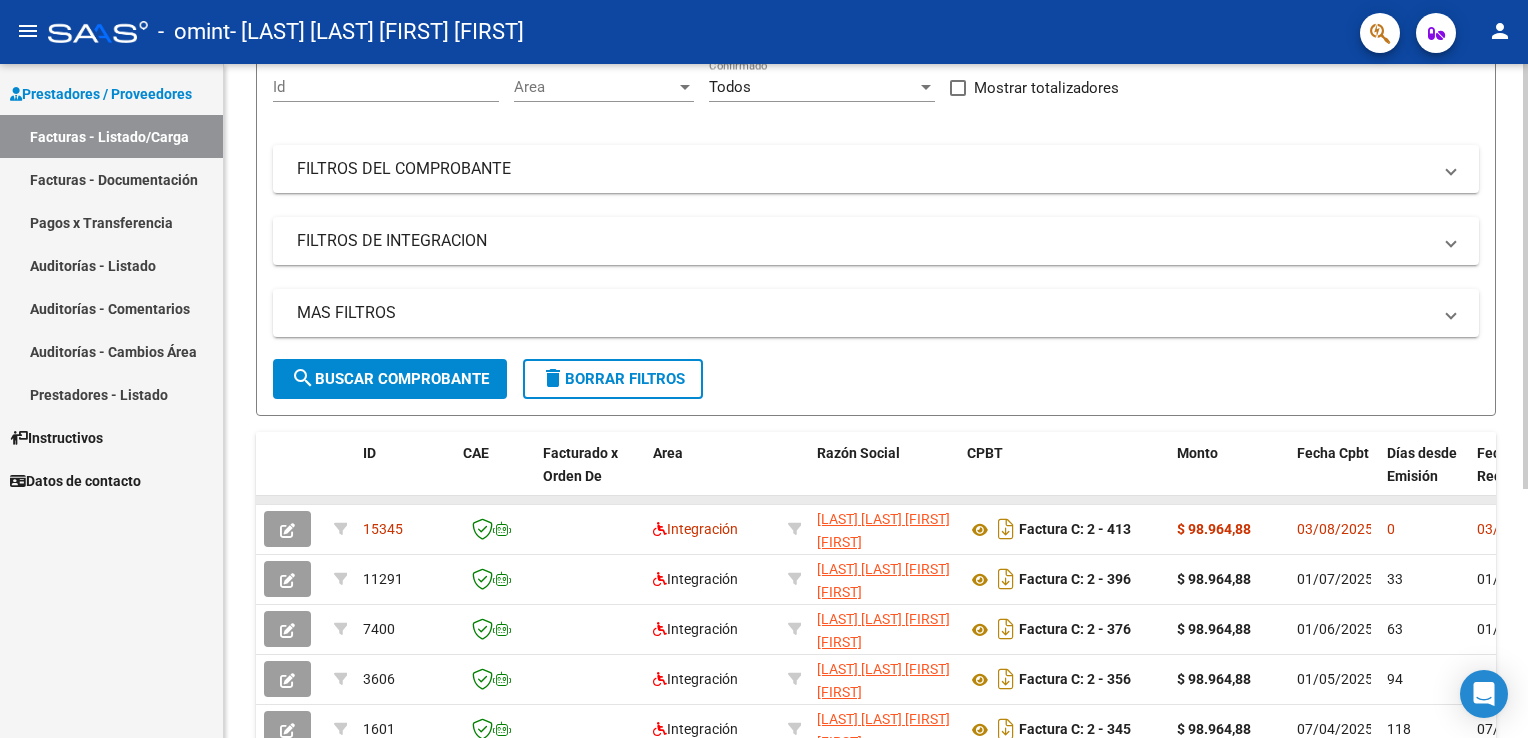 scroll, scrollTop: 200, scrollLeft: 0, axis: vertical 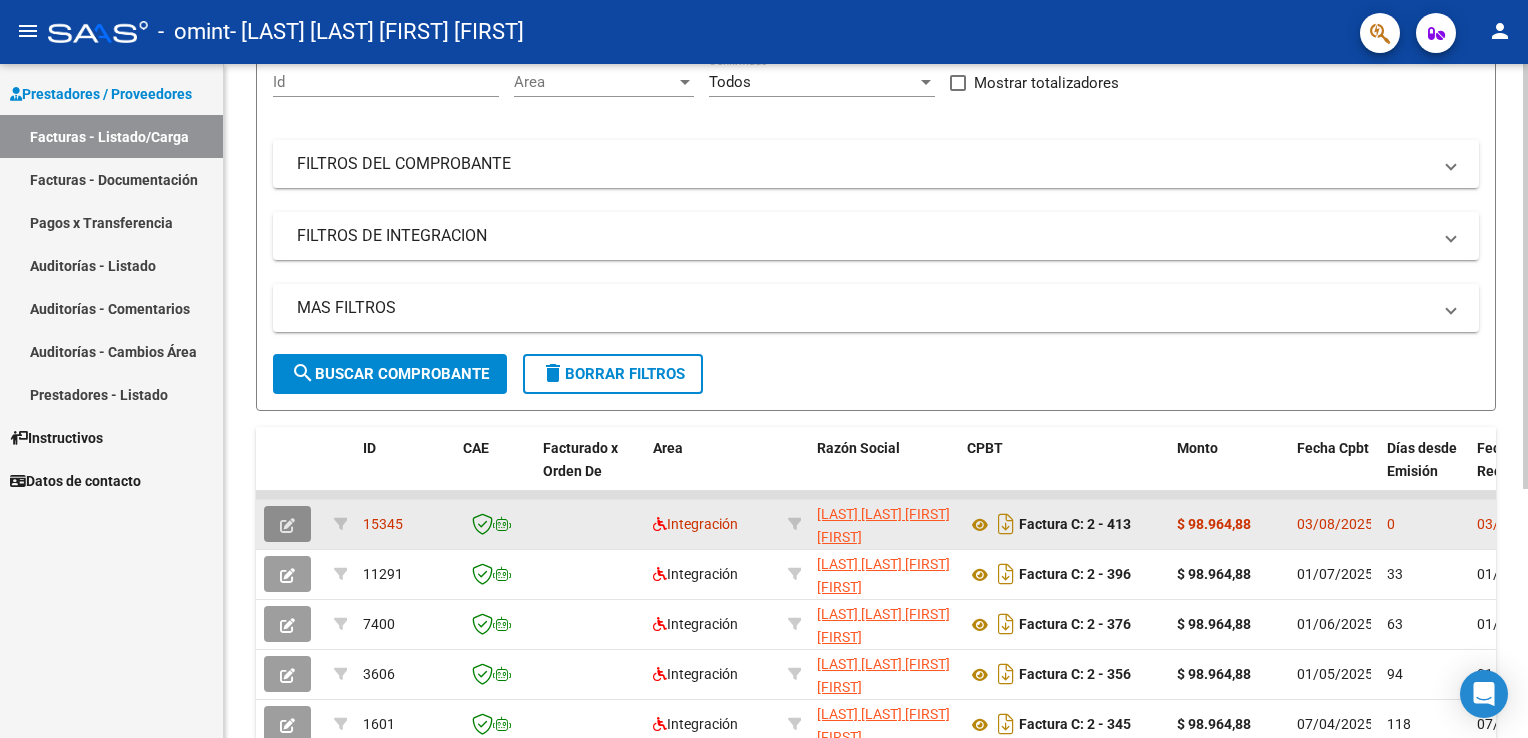click 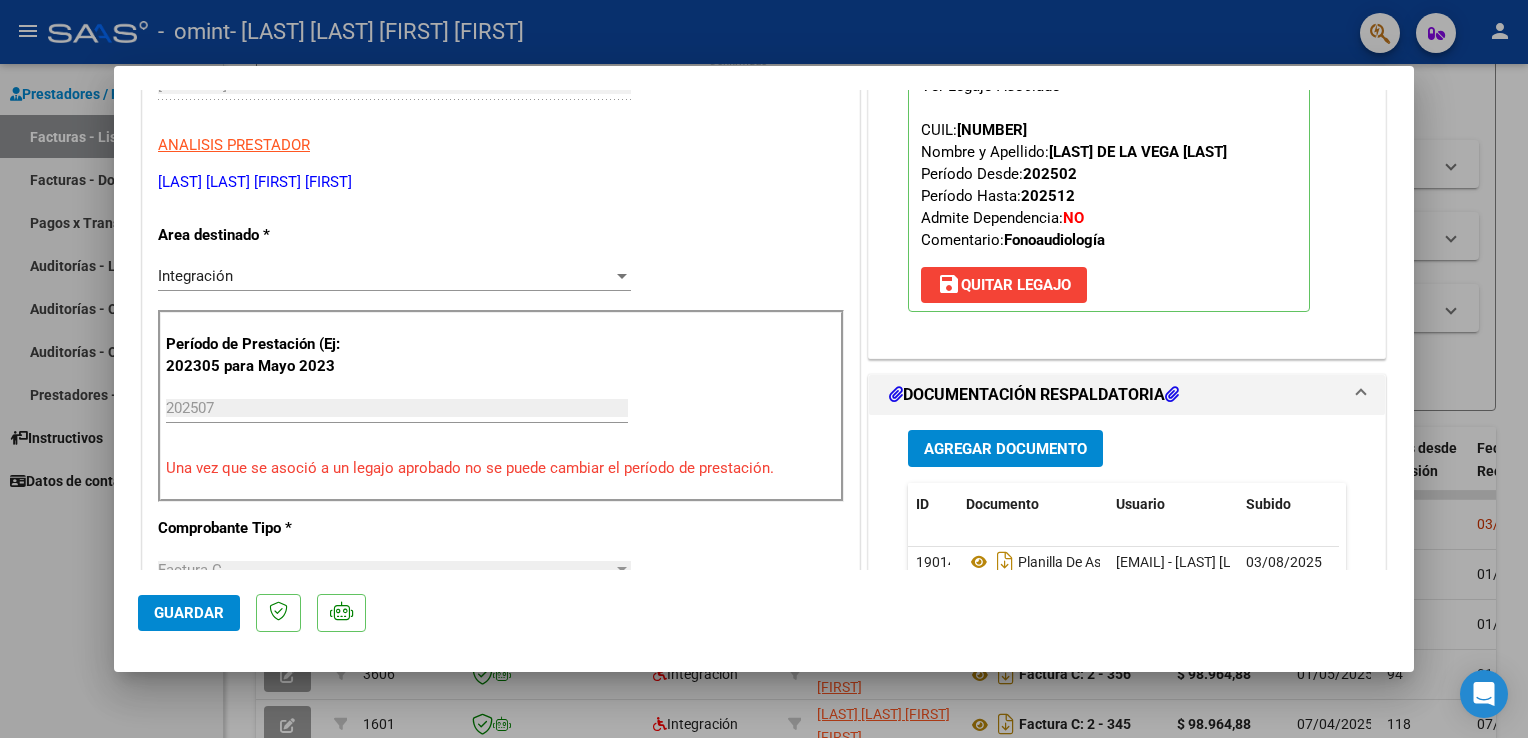scroll, scrollTop: 300, scrollLeft: 0, axis: vertical 